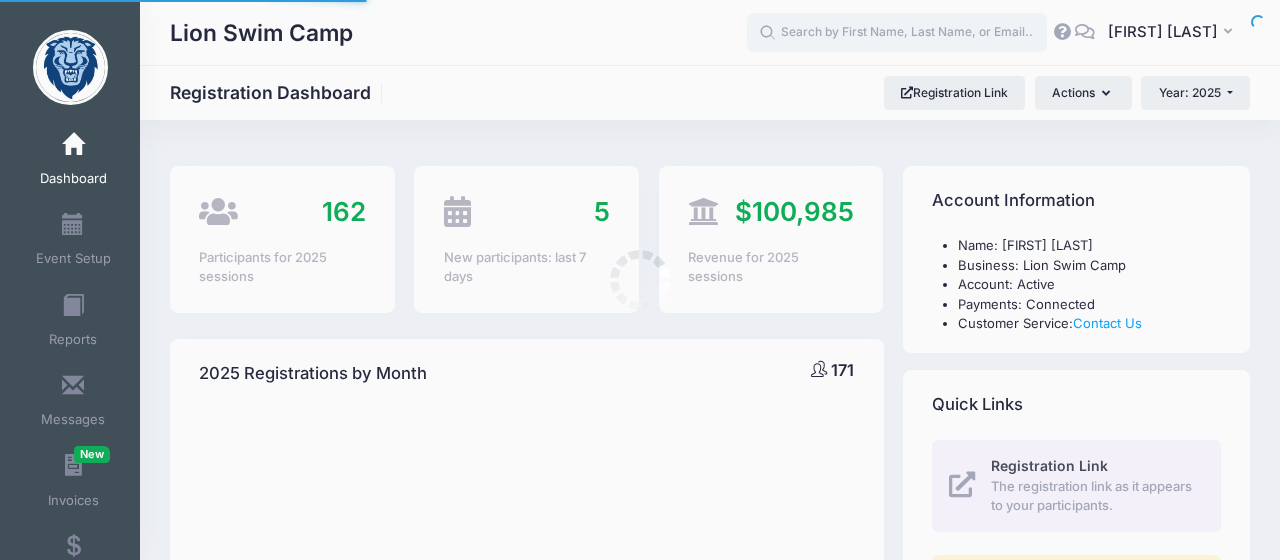 select 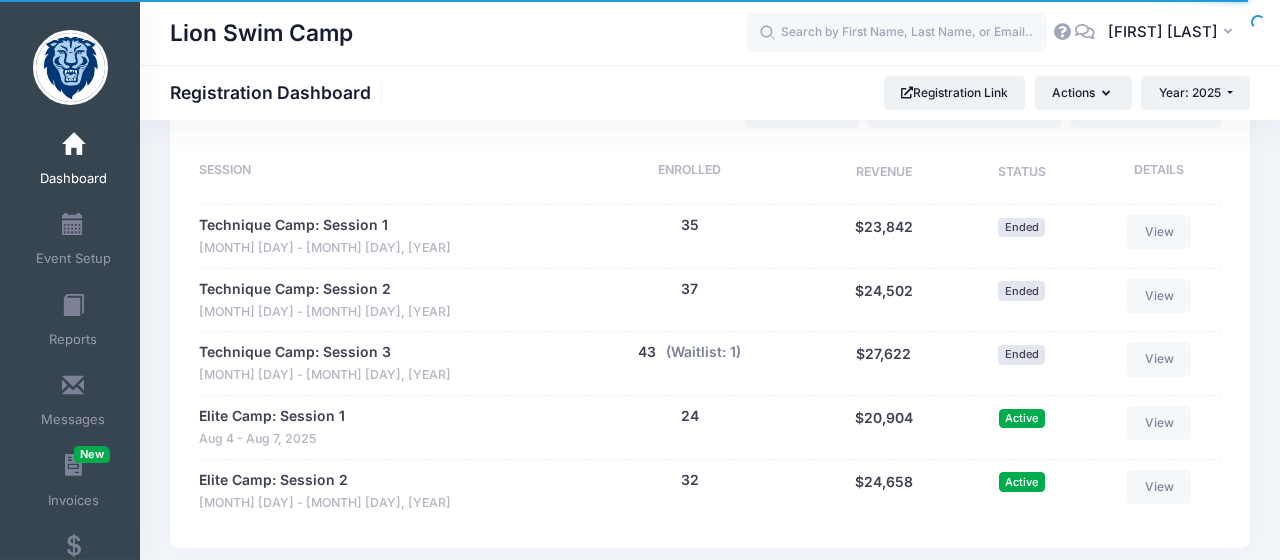 scroll, scrollTop: 1018, scrollLeft: 0, axis: vertical 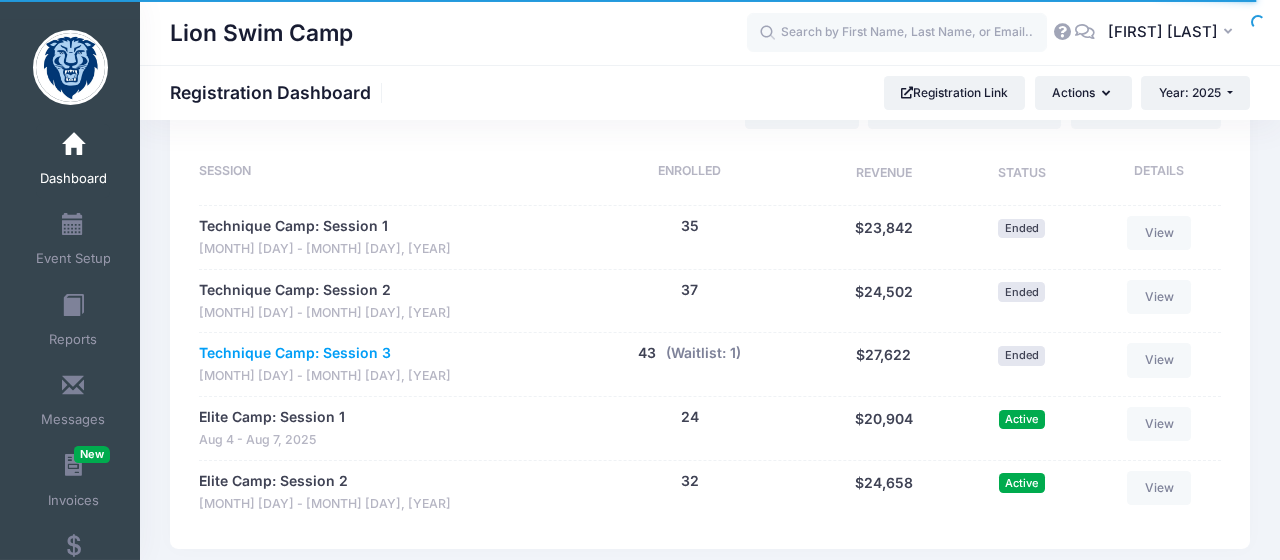 click on "Technique Camp: Session 3" at bounding box center [295, 353] 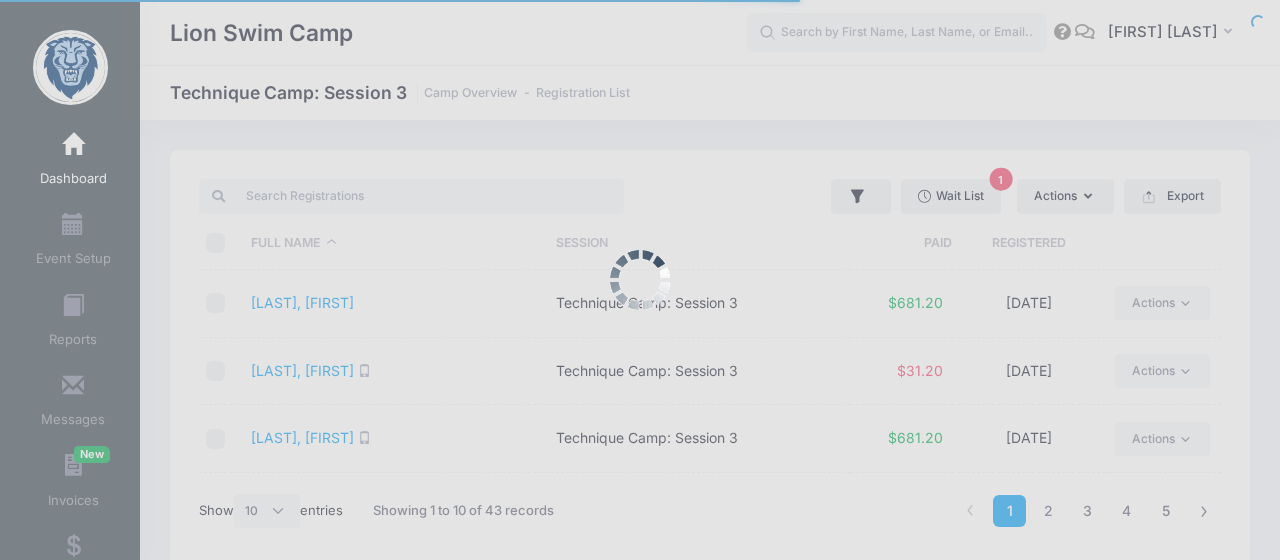scroll, scrollTop: 0, scrollLeft: 0, axis: both 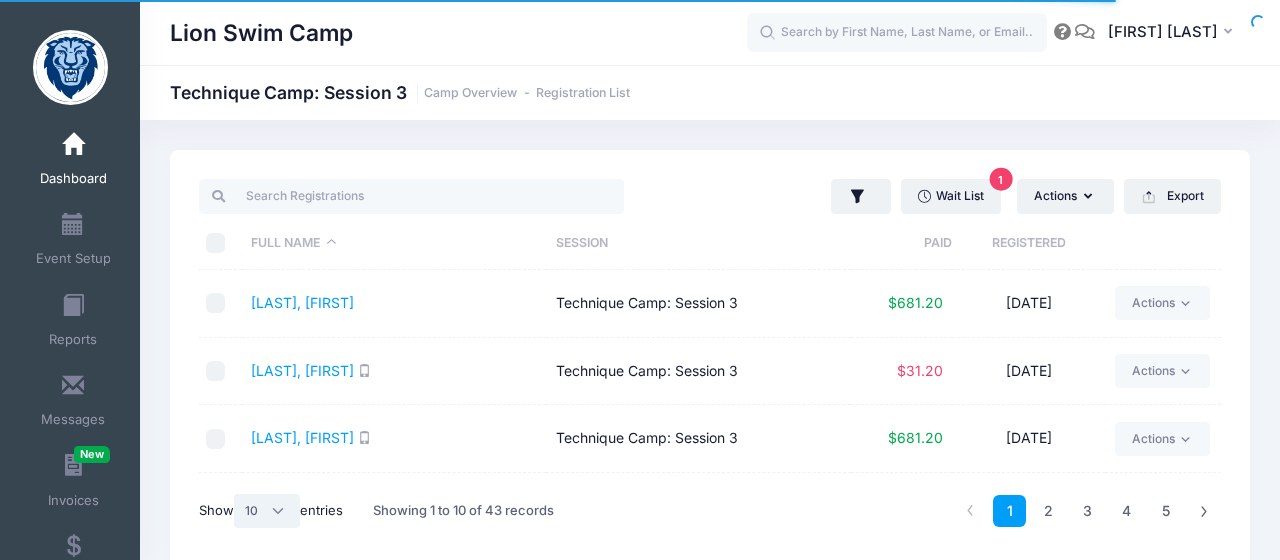 click on "All 10 25 50" at bounding box center [267, 511] 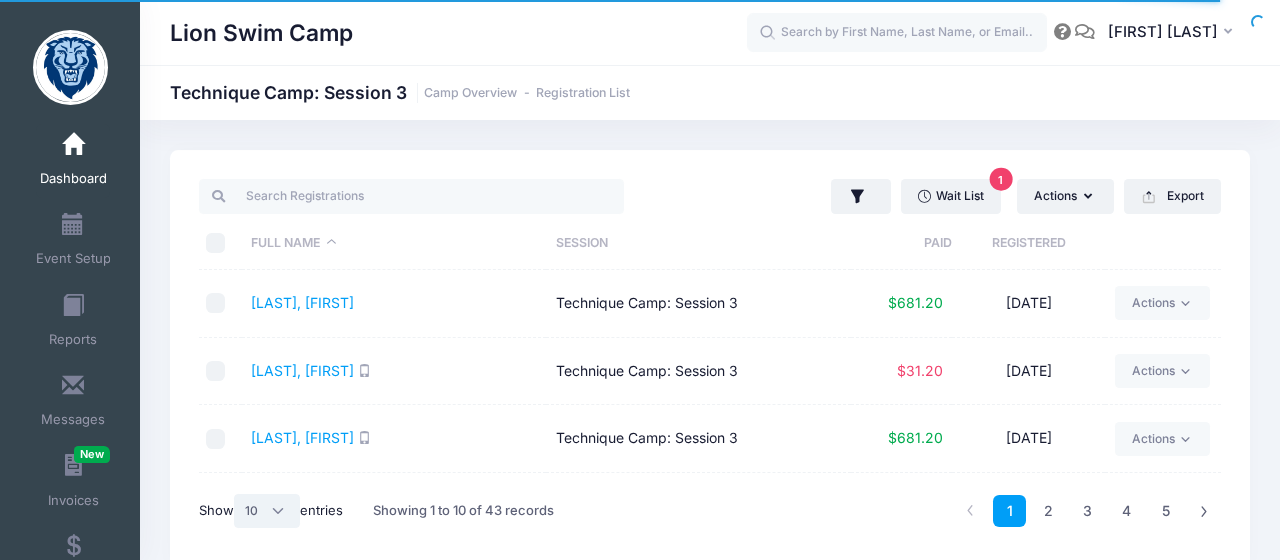 select on "50" 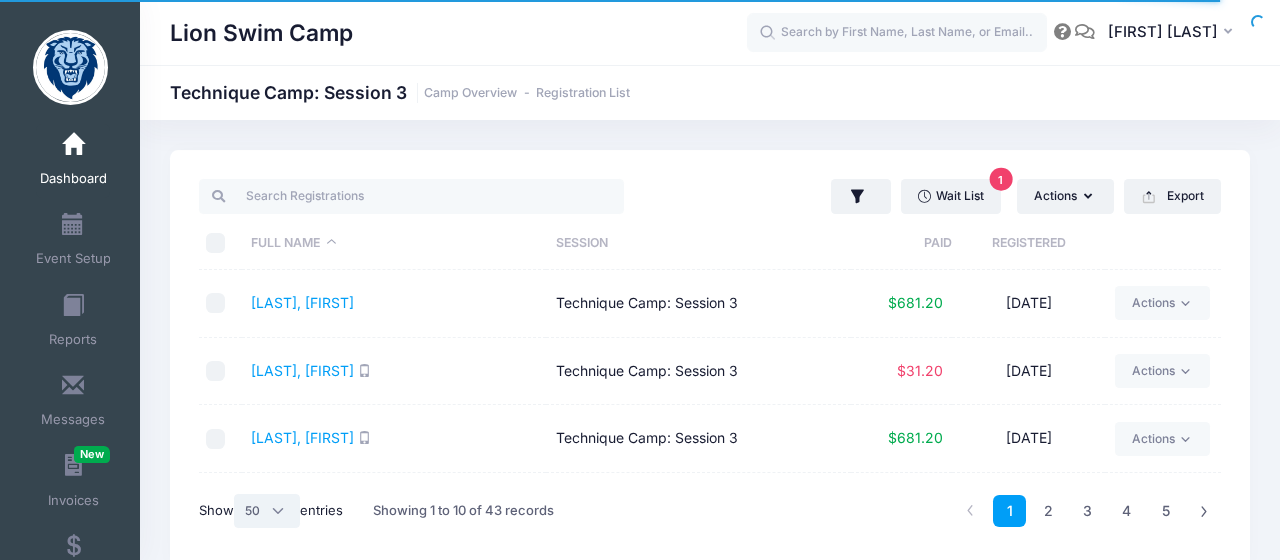 click on "50" at bounding box center [0, 0] 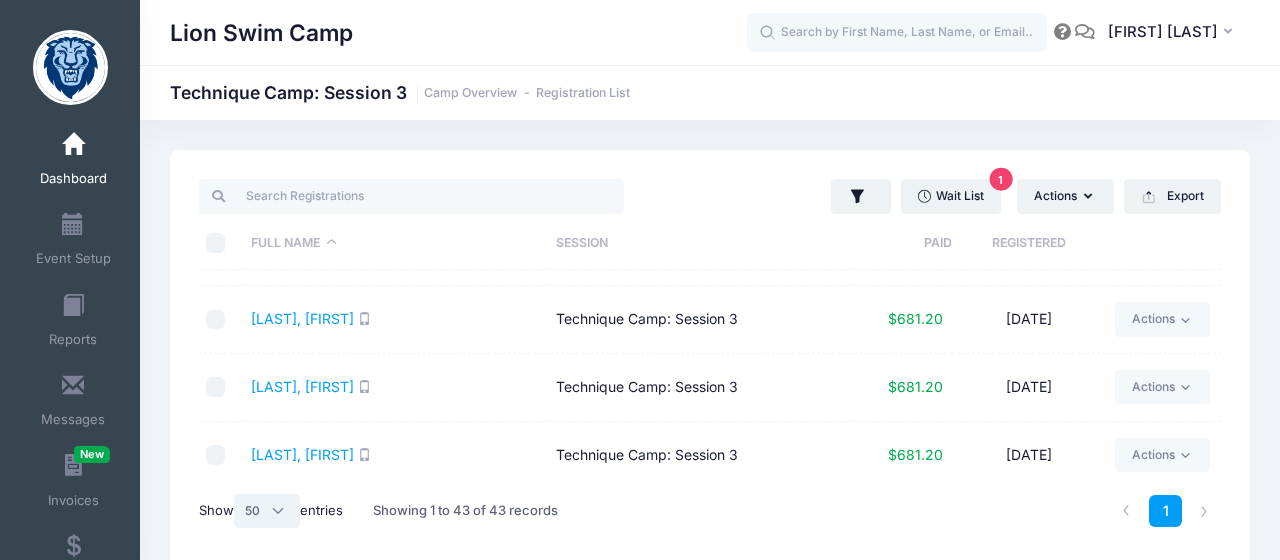 scroll, scrollTop: 2705, scrollLeft: 0, axis: vertical 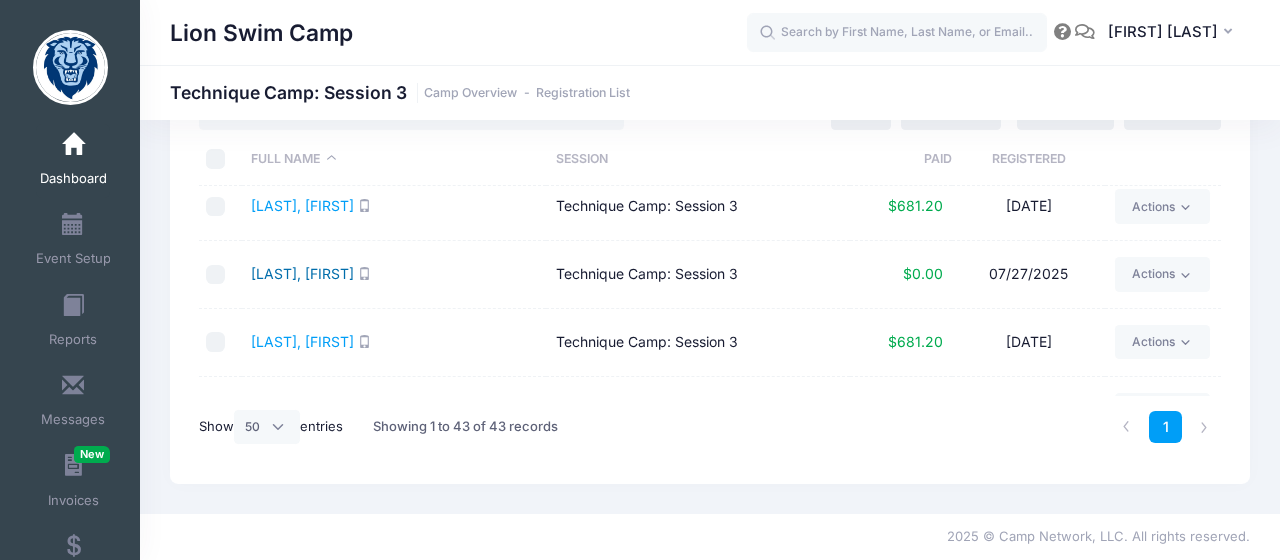 click on "[LAST], [FIRST]" at bounding box center (302, 273) 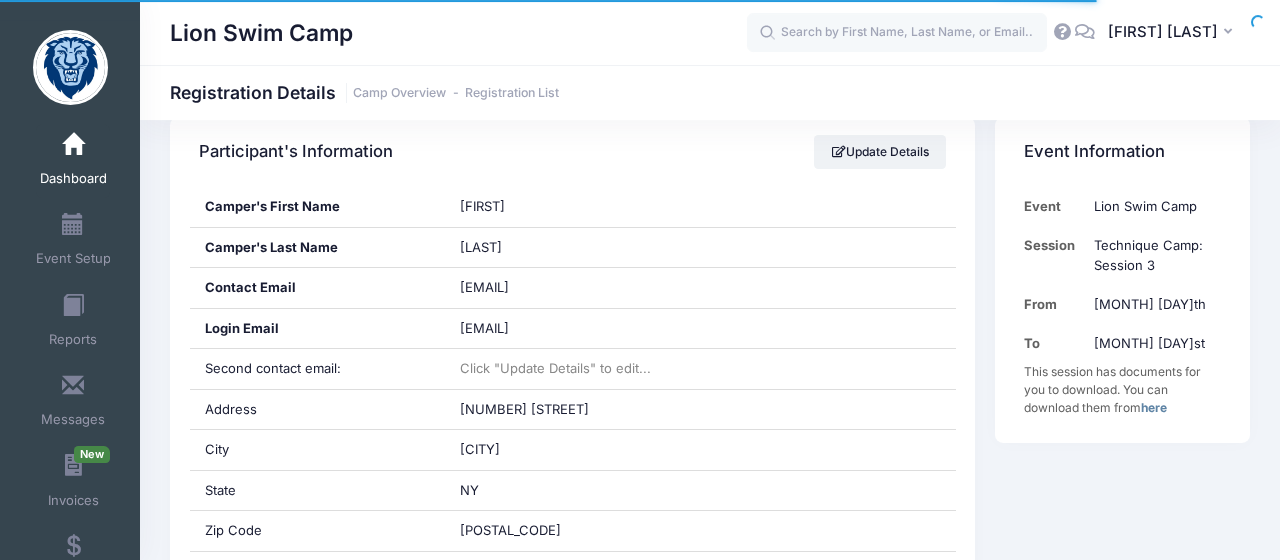 scroll, scrollTop: 380, scrollLeft: 0, axis: vertical 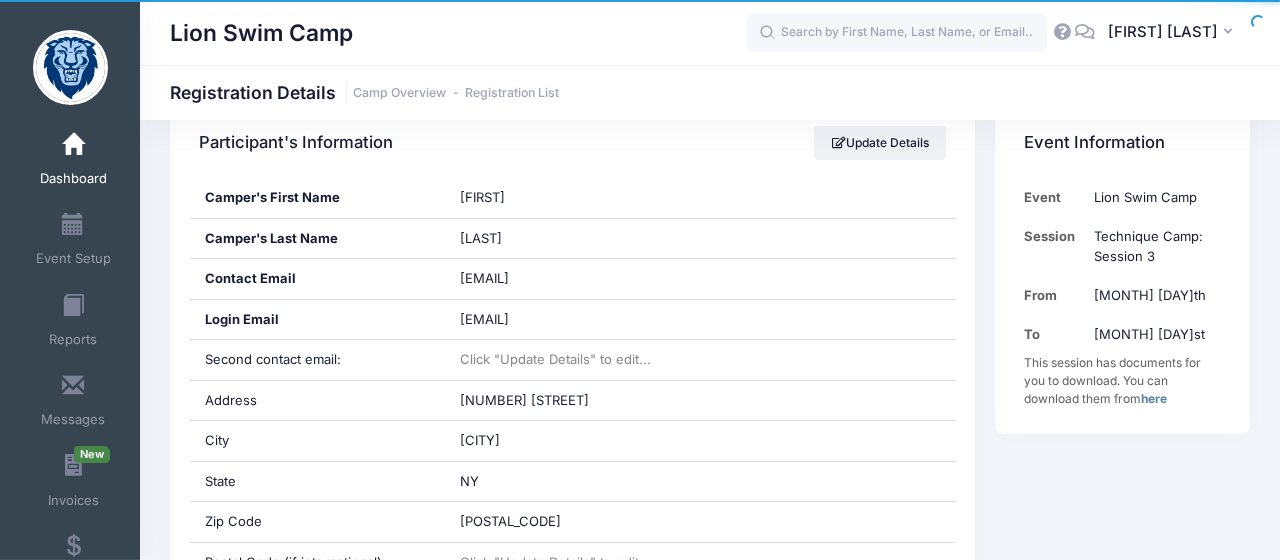 drag, startPoint x: 0, startPoint y: 0, endPoint x: 59, endPoint y: 156, distance: 166.78429 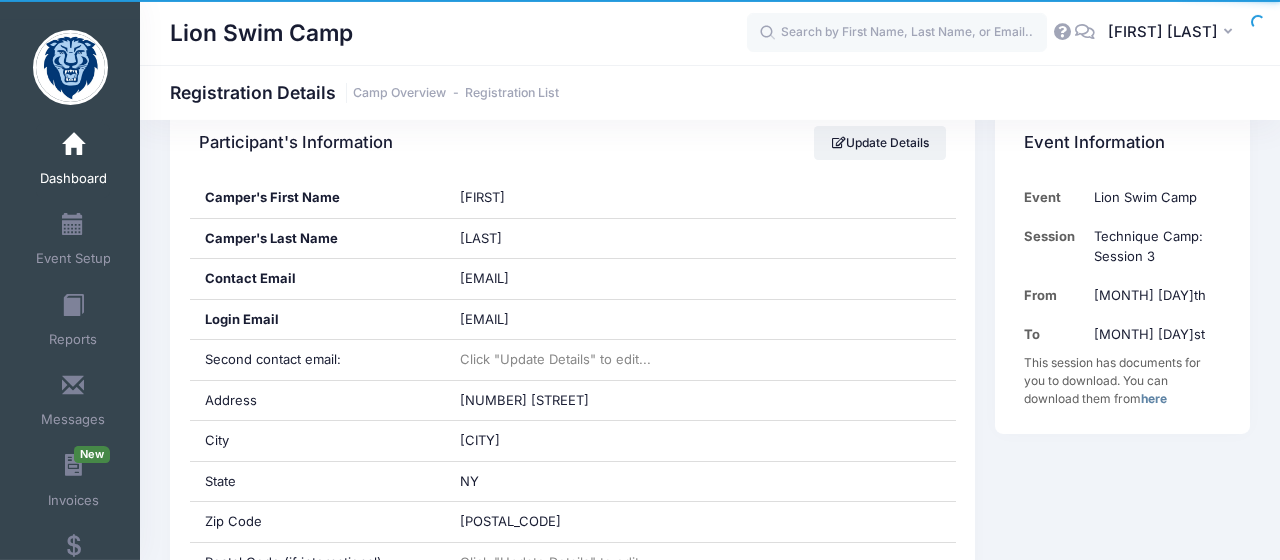 click on "Participant's Information
Update Details" at bounding box center [572, 143] 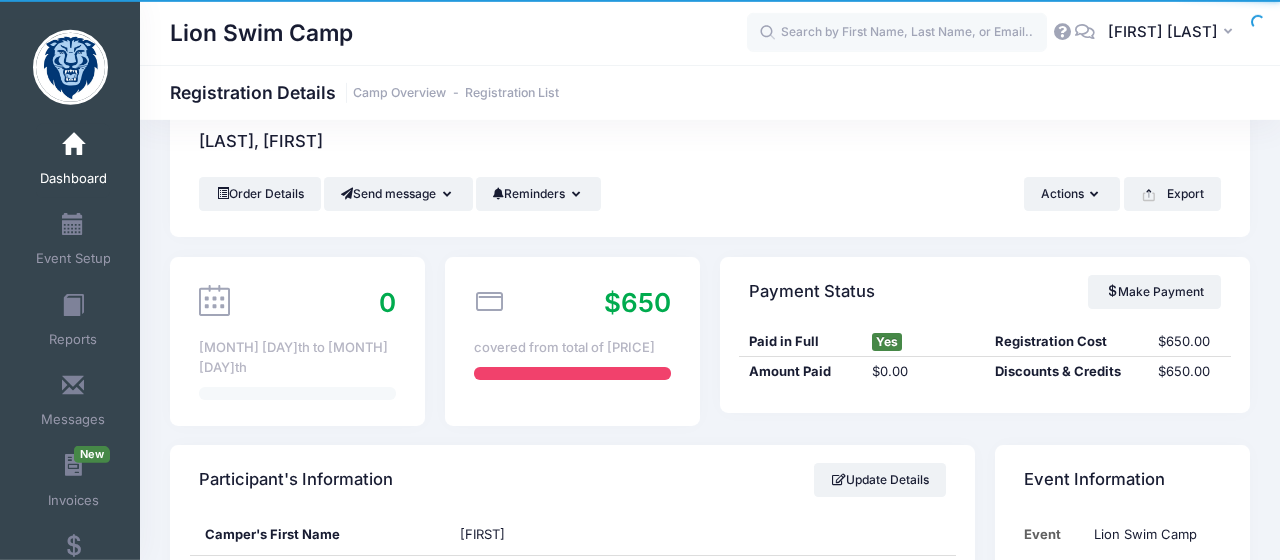 scroll, scrollTop: 44, scrollLeft: 0, axis: vertical 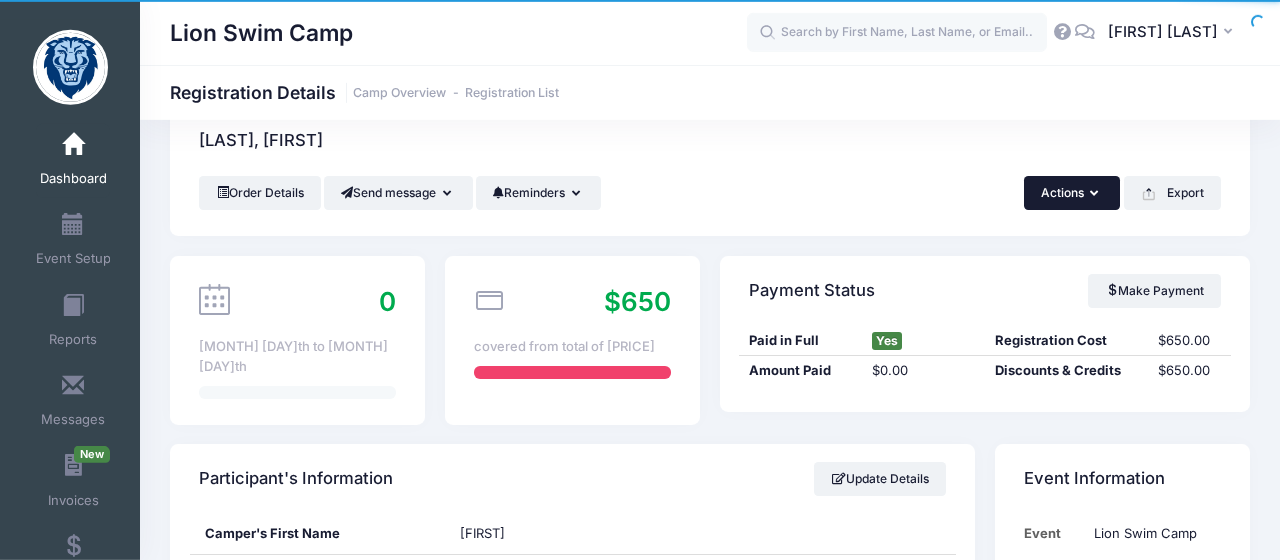 click on "Actions" at bounding box center [1072, 193] 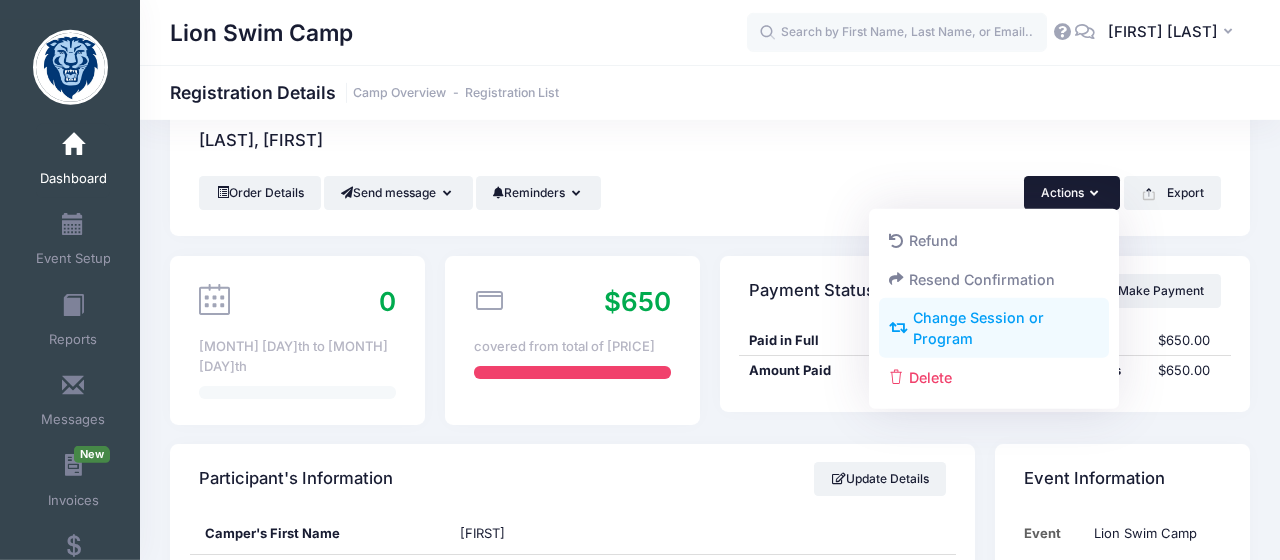click on "Change Session or Program" at bounding box center [994, 329] 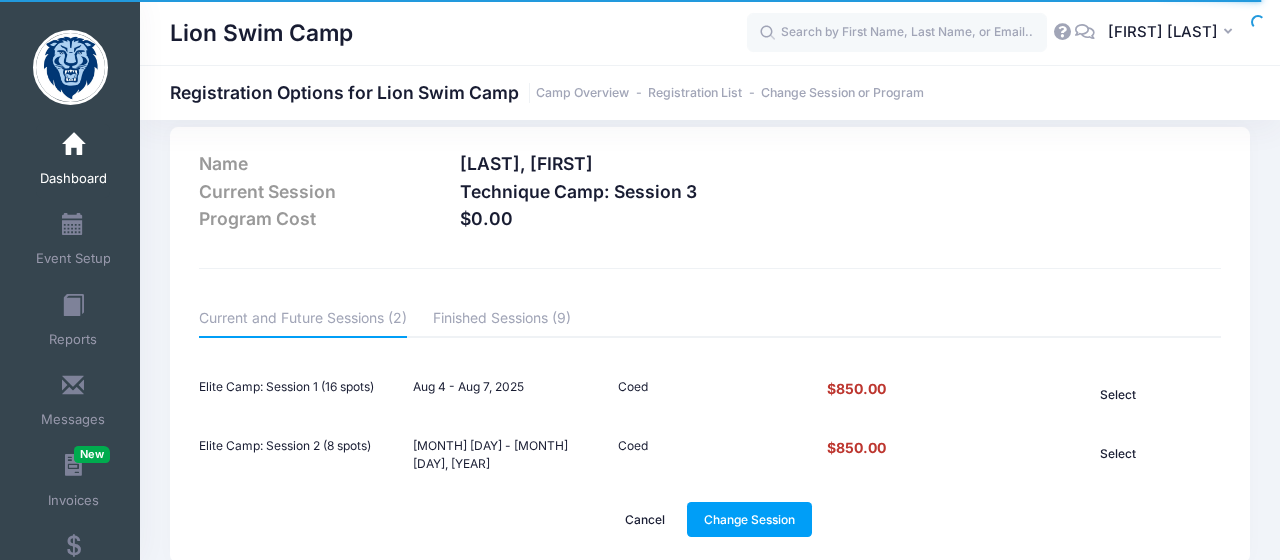 scroll, scrollTop: 100, scrollLeft: 0, axis: vertical 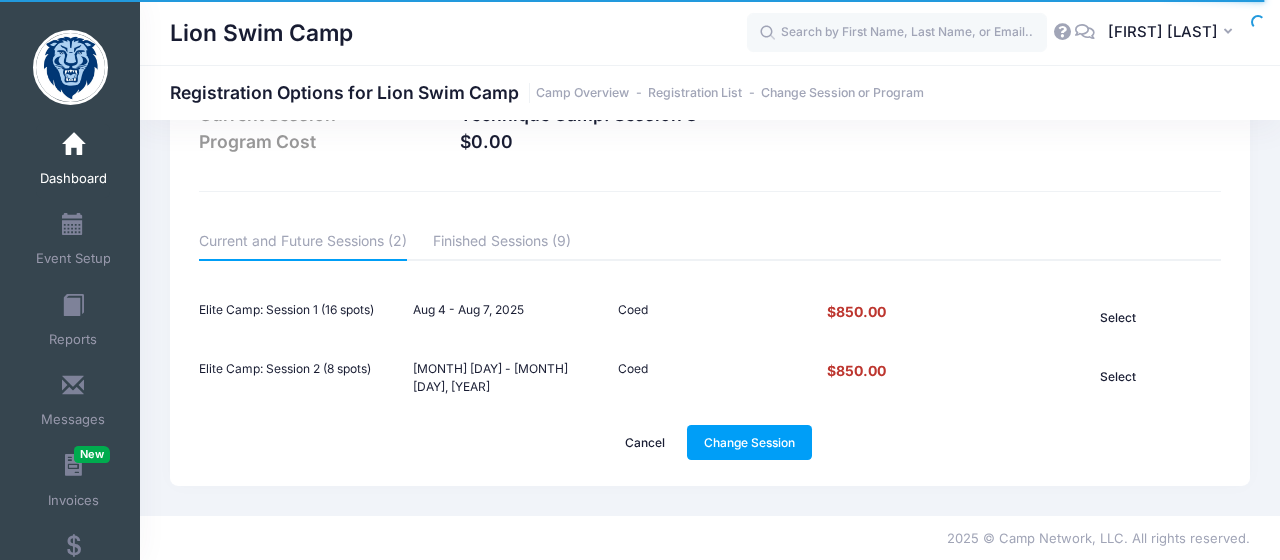 click on "Cancel
Change Session" at bounding box center (710, 442) 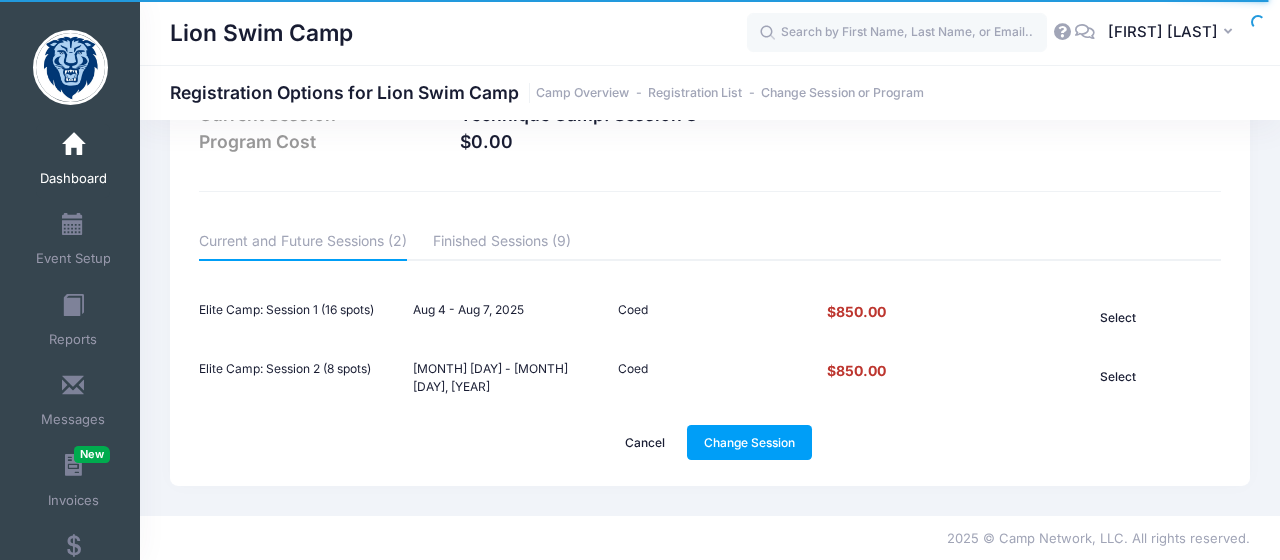 click on "Cancel" at bounding box center (645, 442) 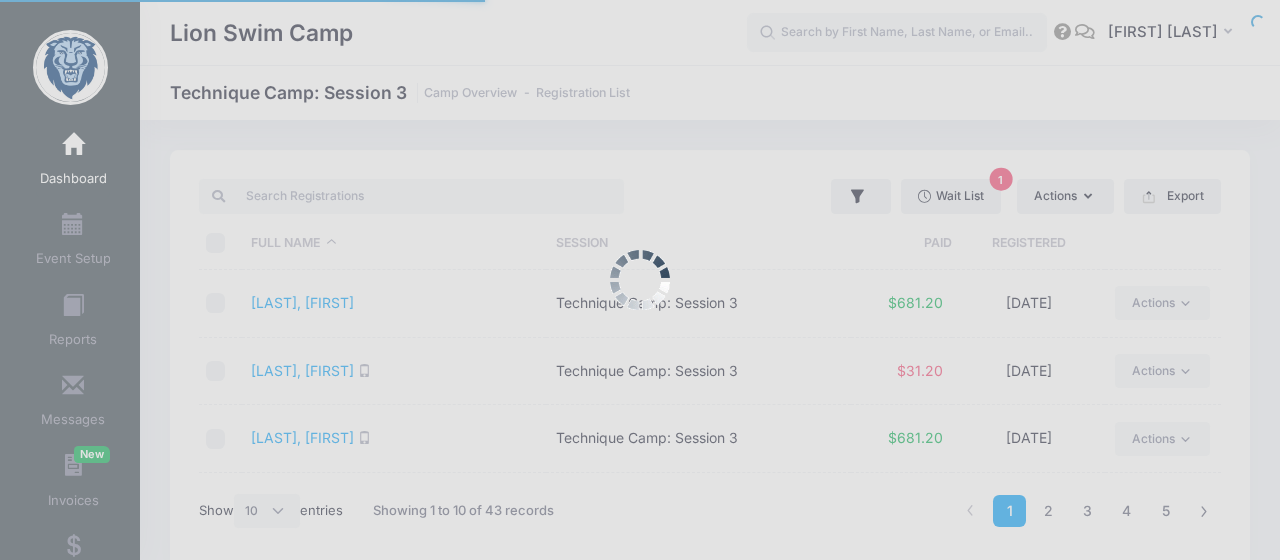 scroll, scrollTop: 0, scrollLeft: 0, axis: both 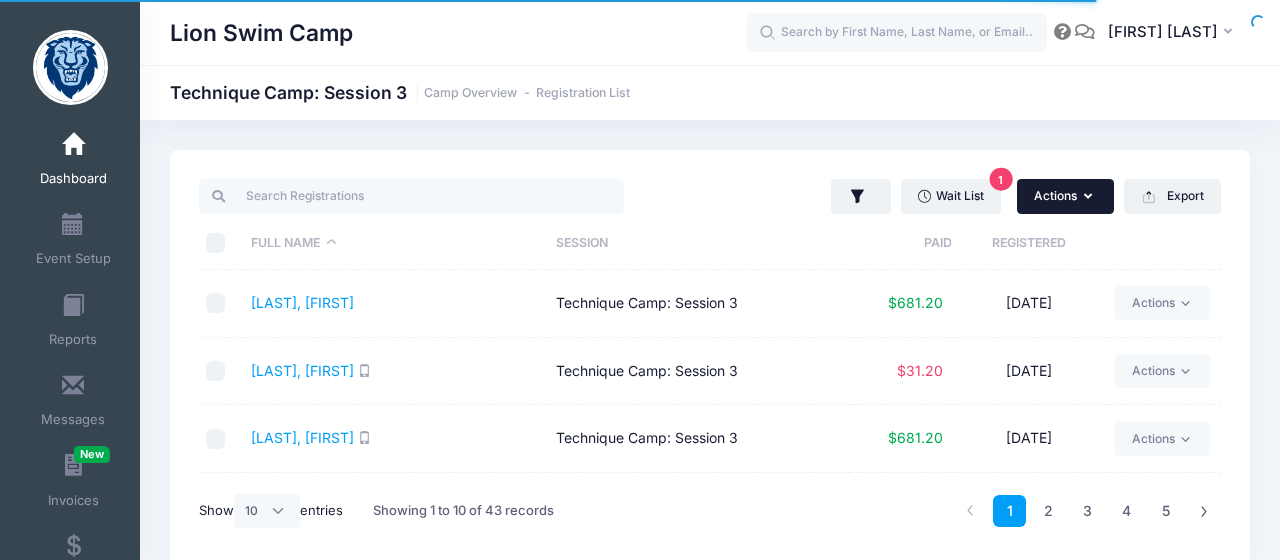 click on "Actions" at bounding box center (1065, 196) 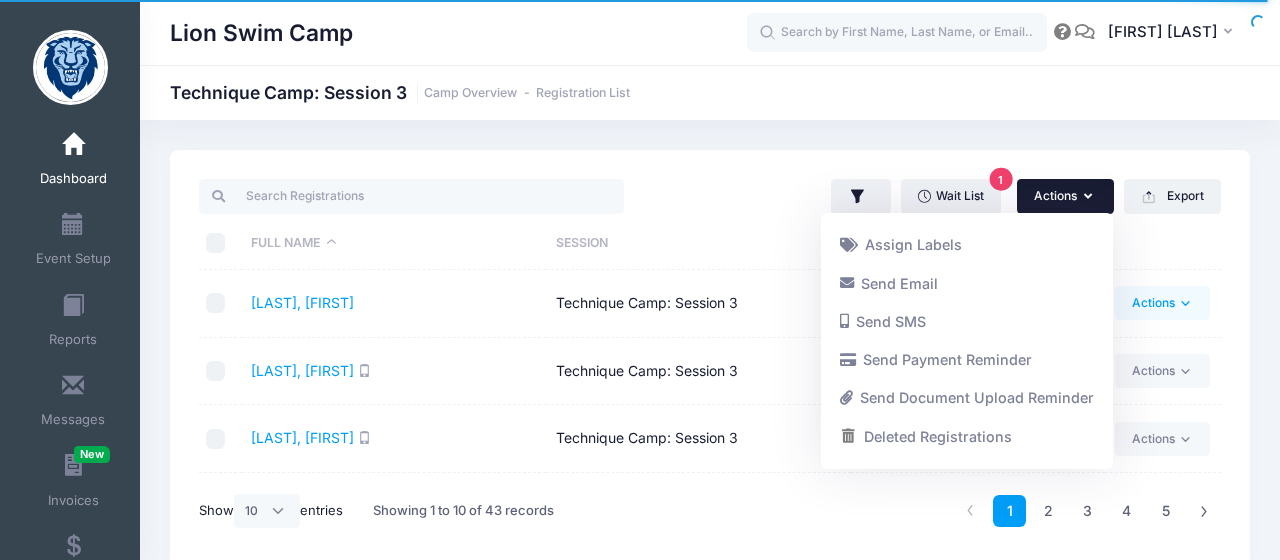 click 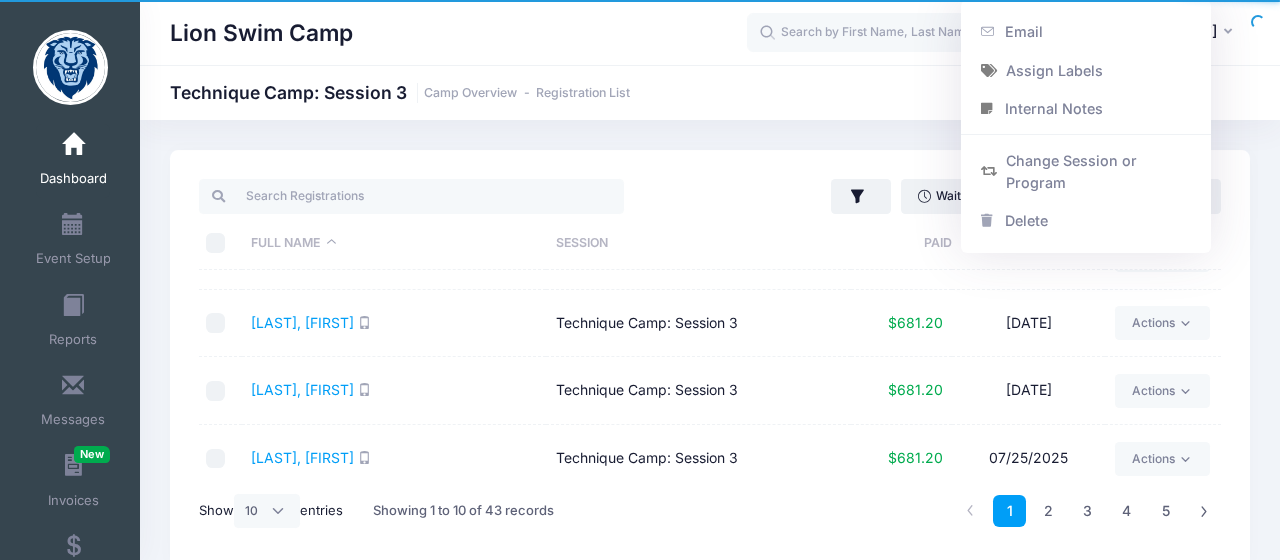 scroll, scrollTop: 467, scrollLeft: 0, axis: vertical 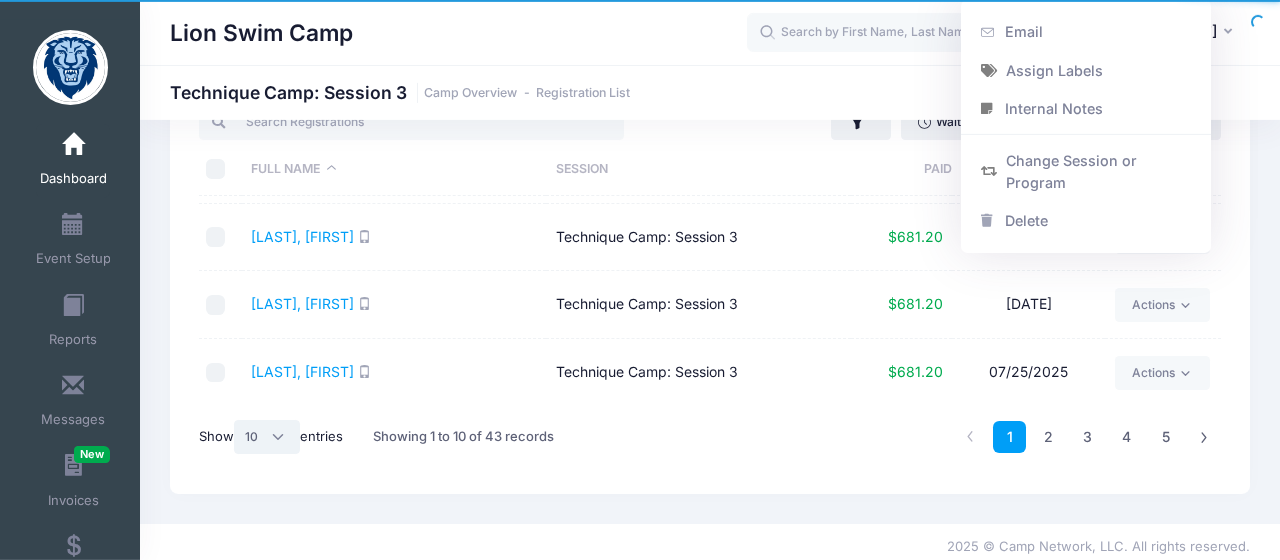 click on "All 10 25 50" at bounding box center [267, 437] 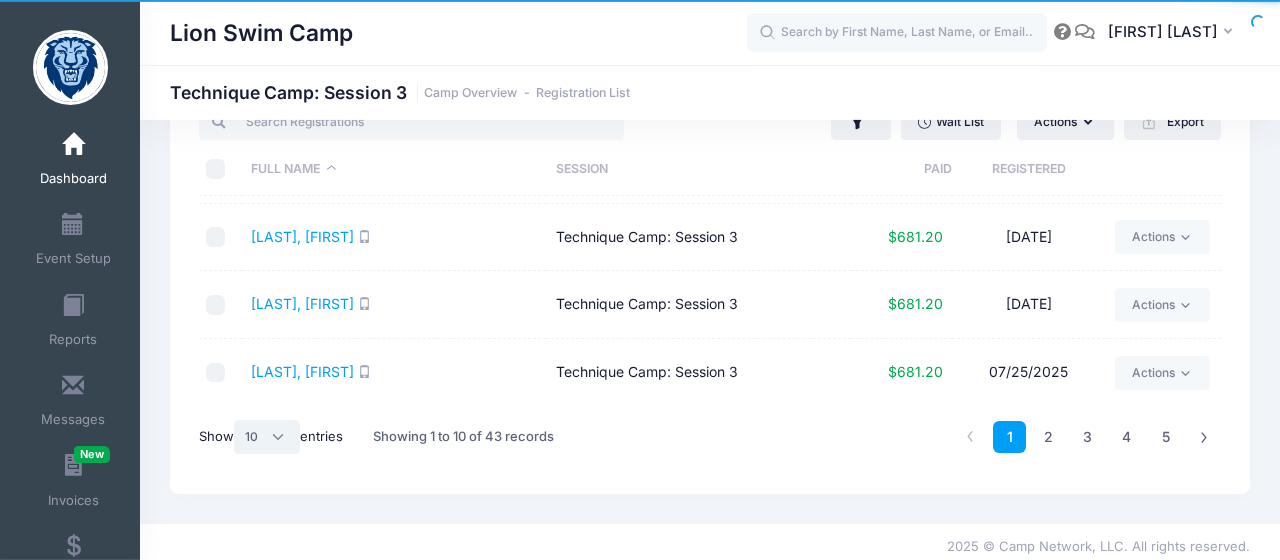 click on "All 10 25 50" at bounding box center [267, 437] 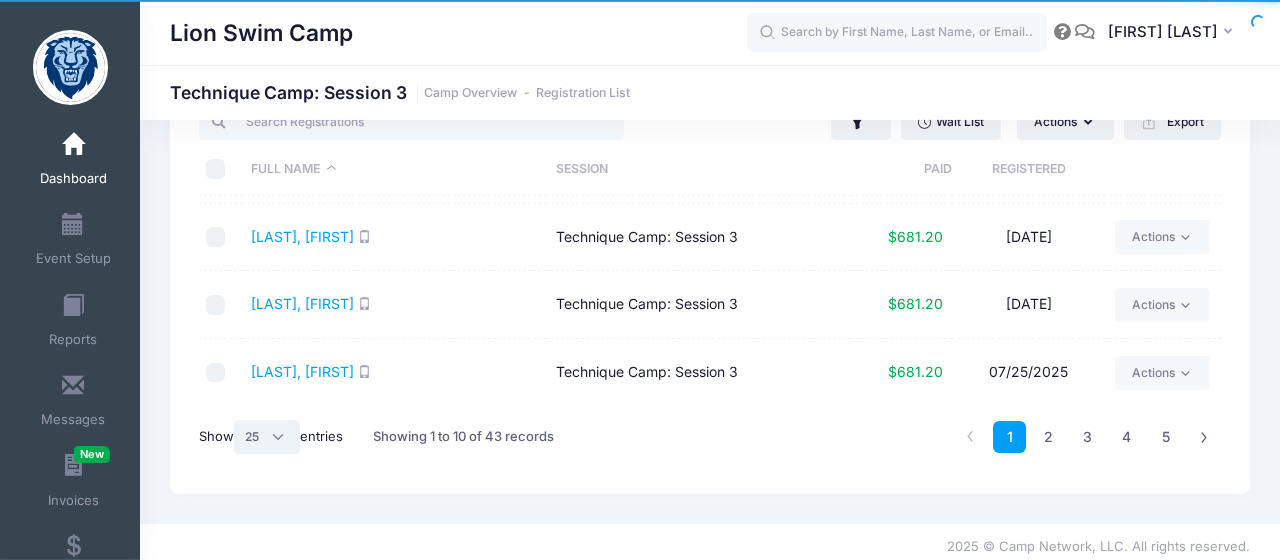 click on "25" at bounding box center [0, 0] 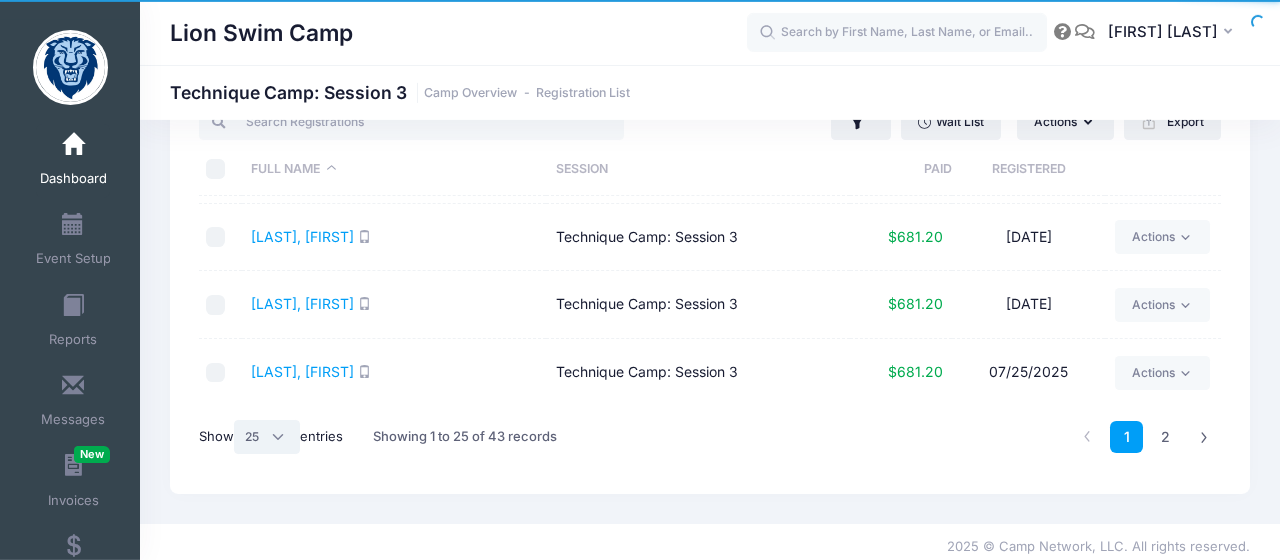 scroll, scrollTop: 467, scrollLeft: 0, axis: vertical 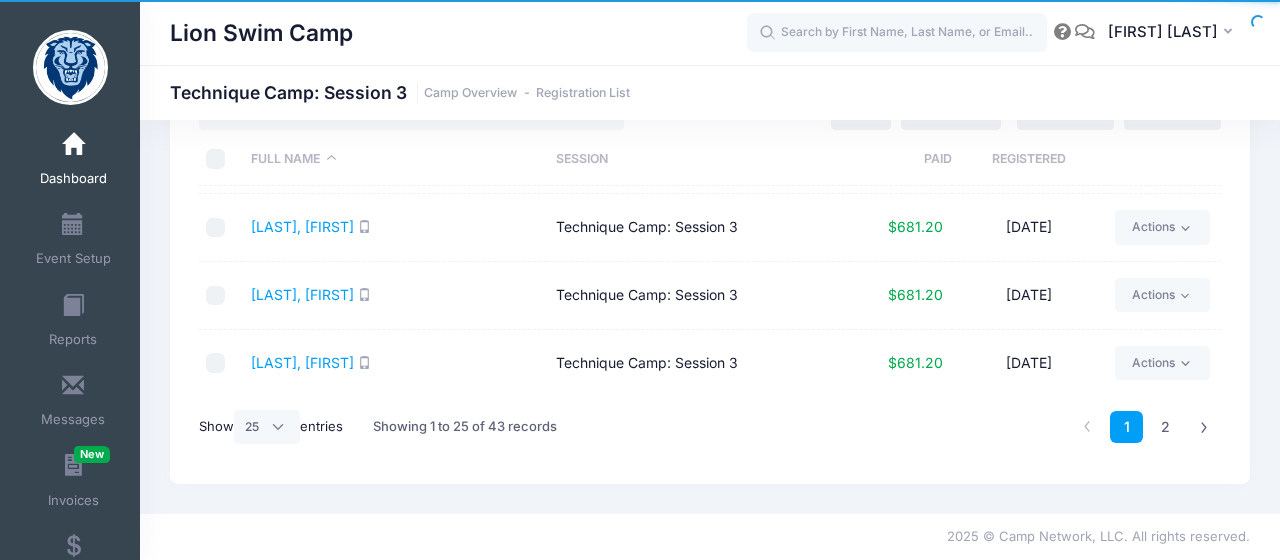 click on "Show  All 10 25 50  entries" at bounding box center [271, 427] 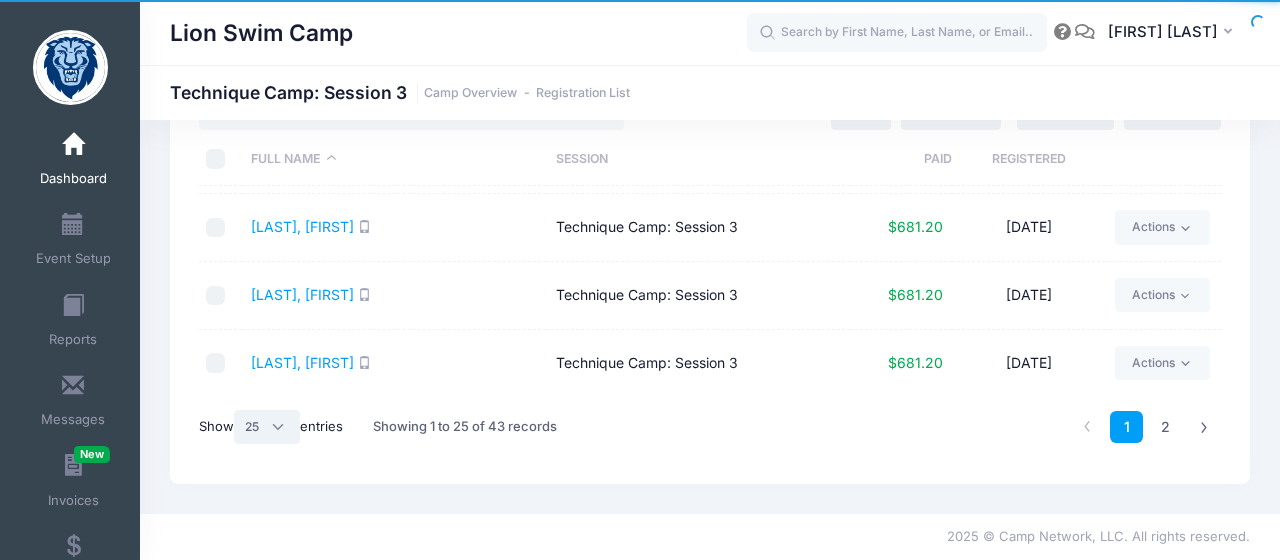 click on "All 10 25 50" at bounding box center [267, 427] 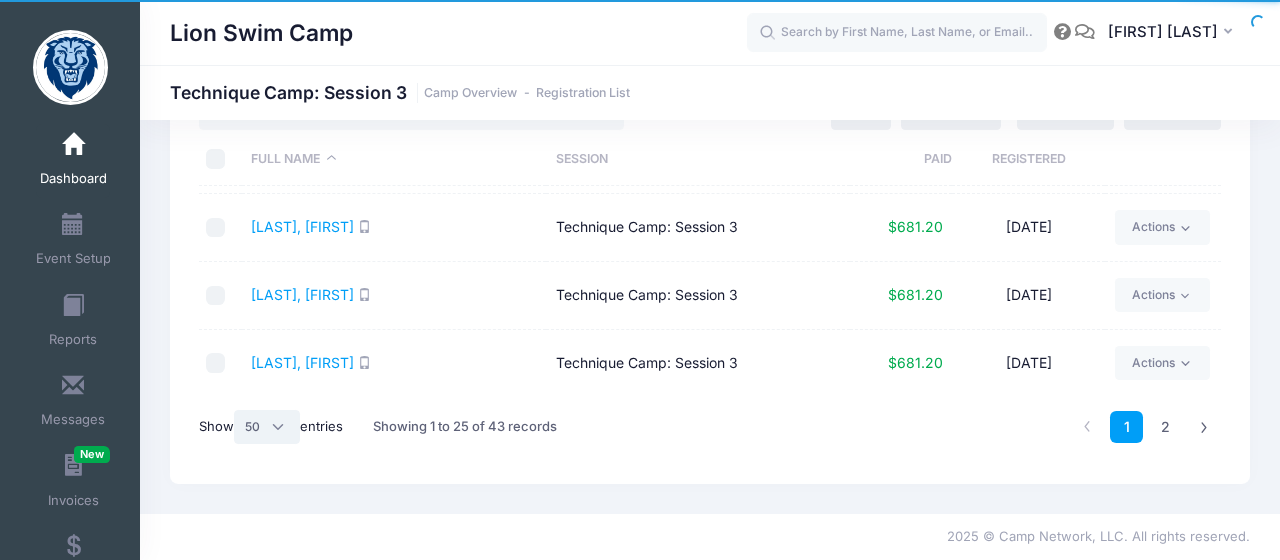 click on "50" at bounding box center (0, 0) 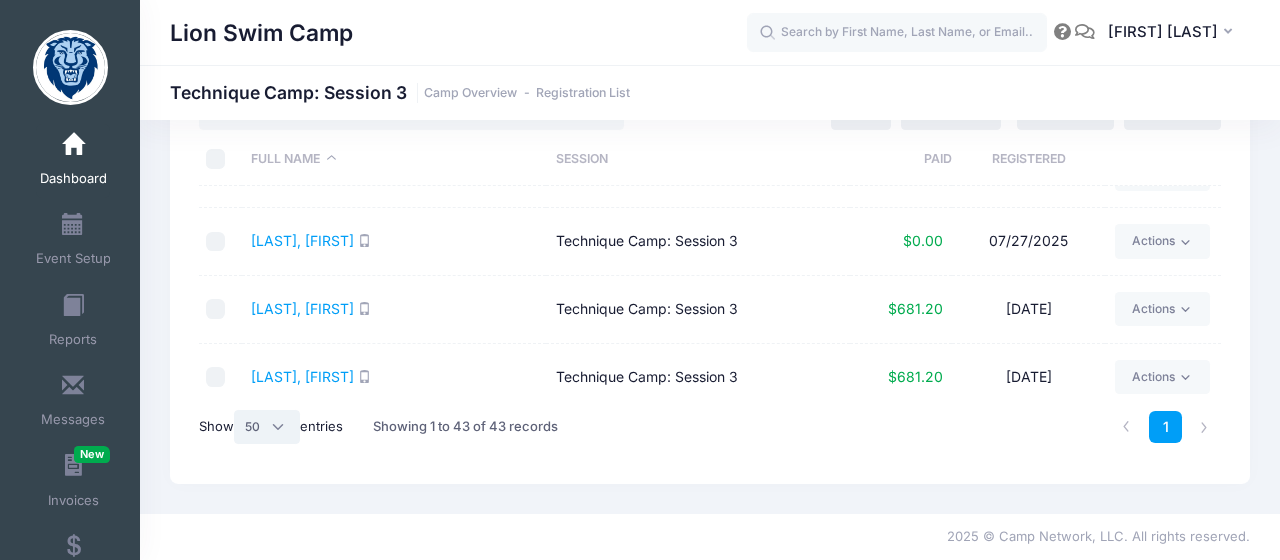 scroll, scrollTop: 2275, scrollLeft: 0, axis: vertical 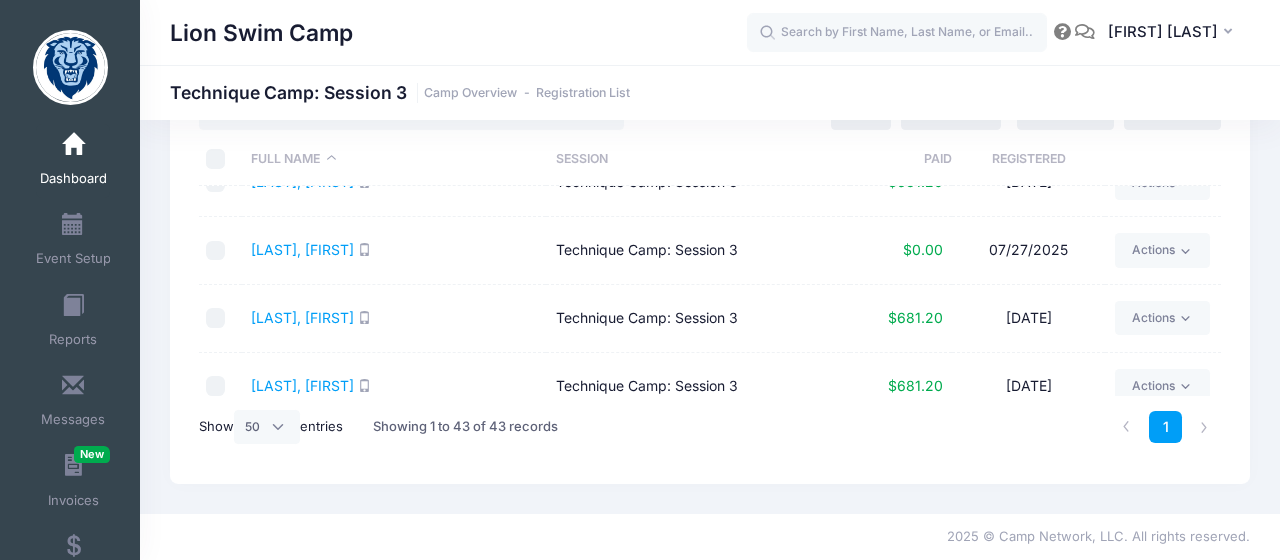 click on "Actions
Email  SMS  Assign Labels  Internal Notes  Change Session or Program  Delete" at bounding box center (1163, 251) 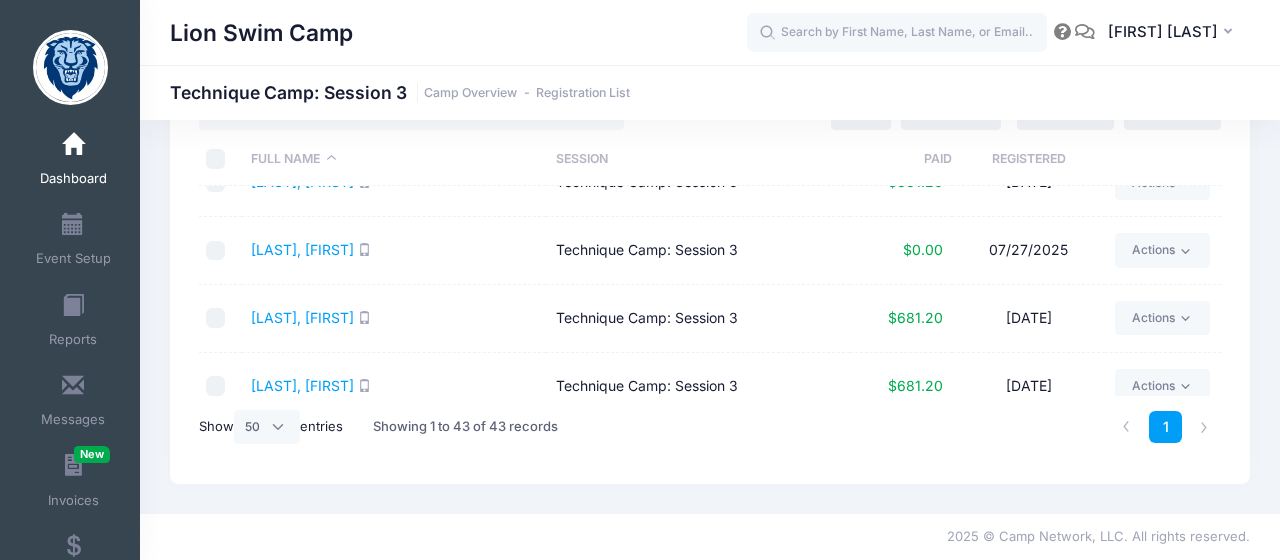 scroll, scrollTop: 84, scrollLeft: 0, axis: vertical 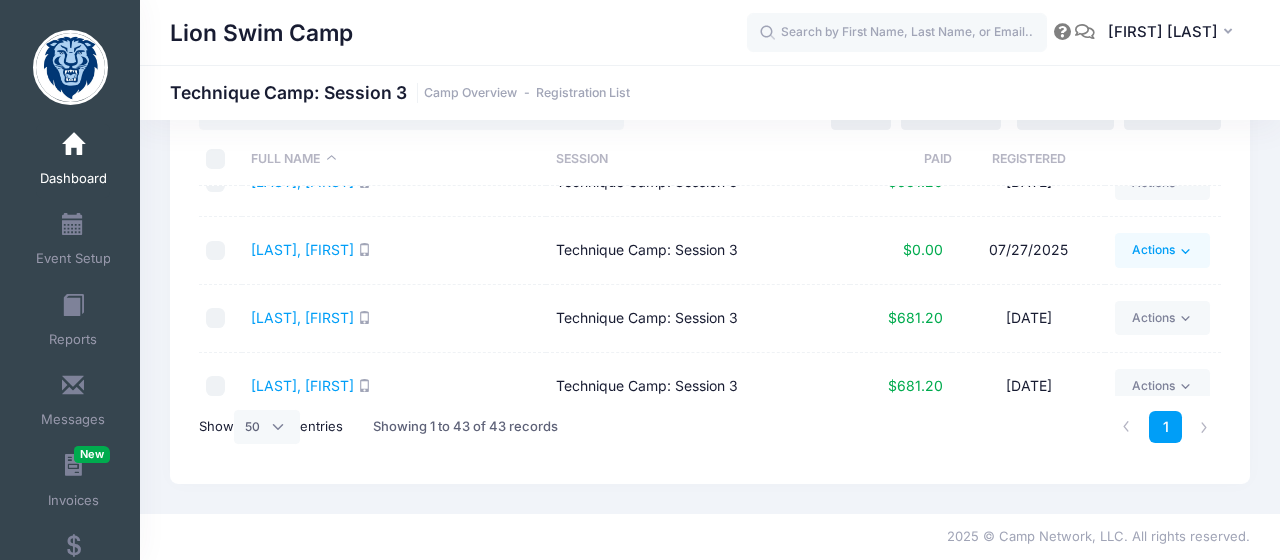 click 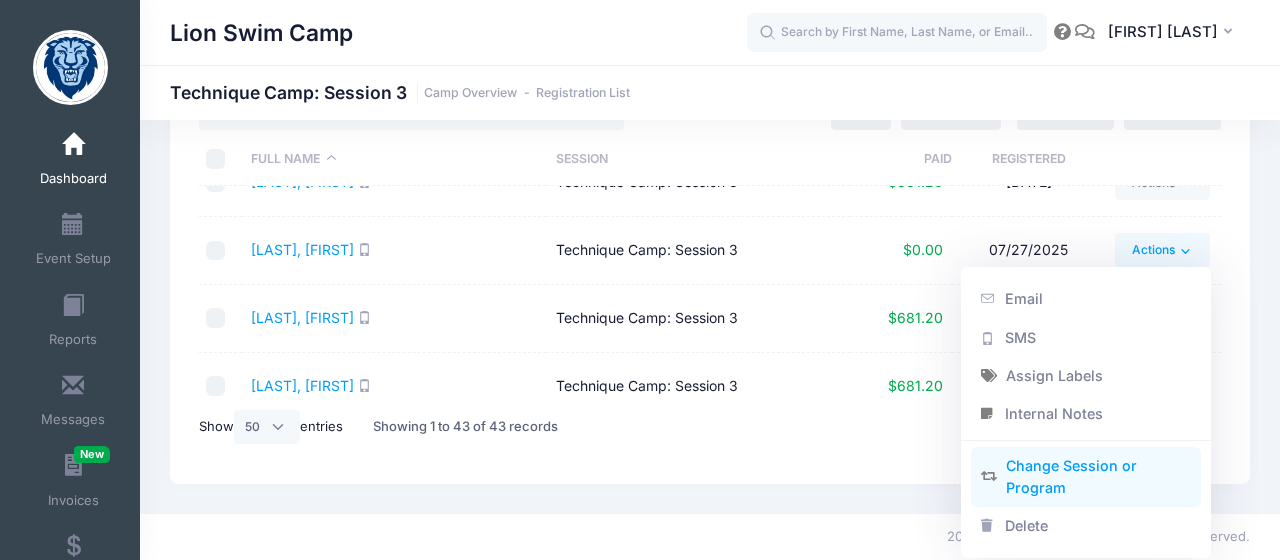 click on "Change Session or Program" at bounding box center (1086, 477) 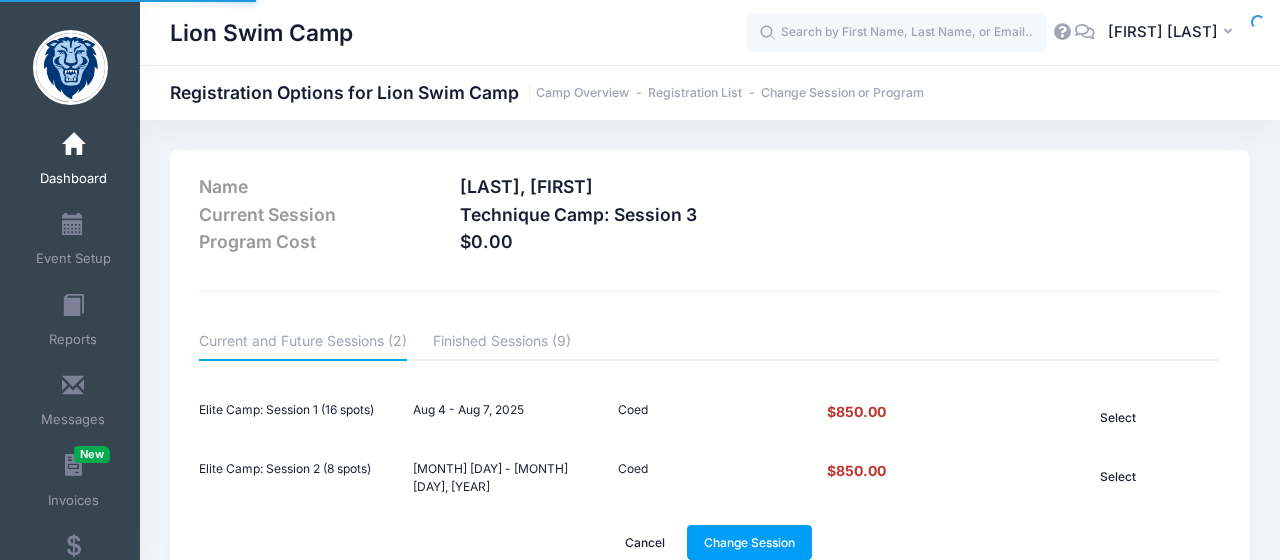 scroll, scrollTop: 0, scrollLeft: 0, axis: both 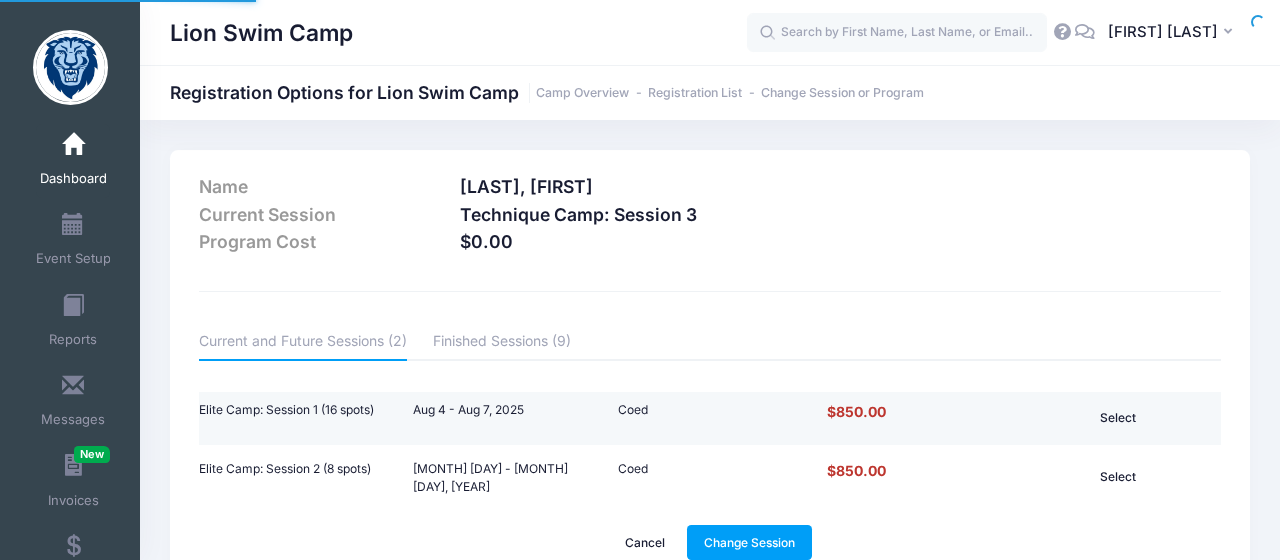 click on "Select" at bounding box center [1118, 418] 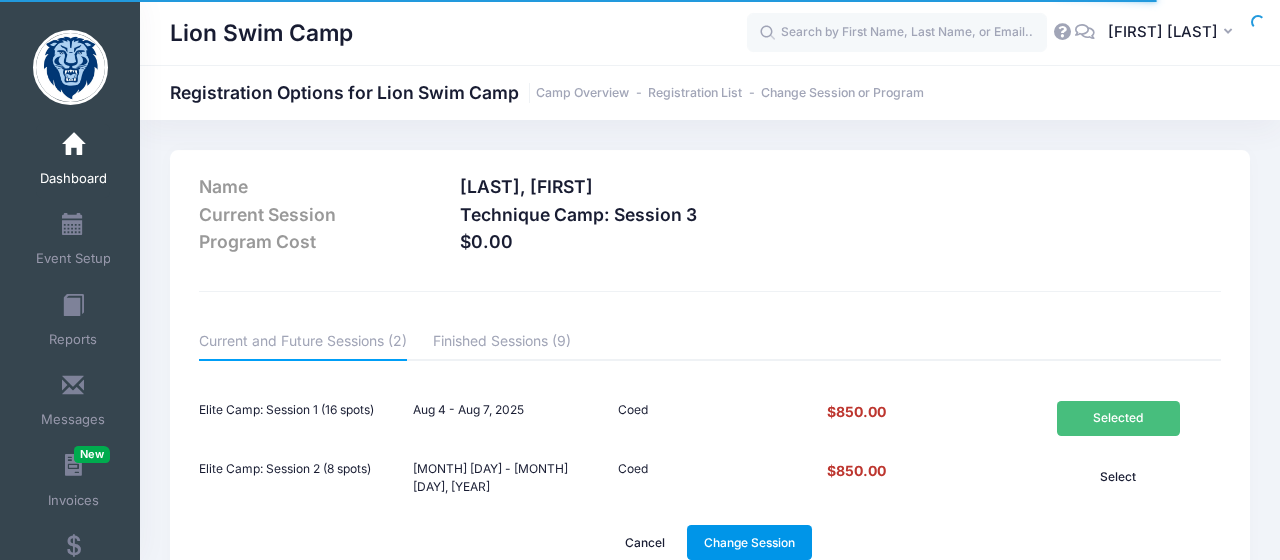 click on "Change Session" at bounding box center (750, 542) 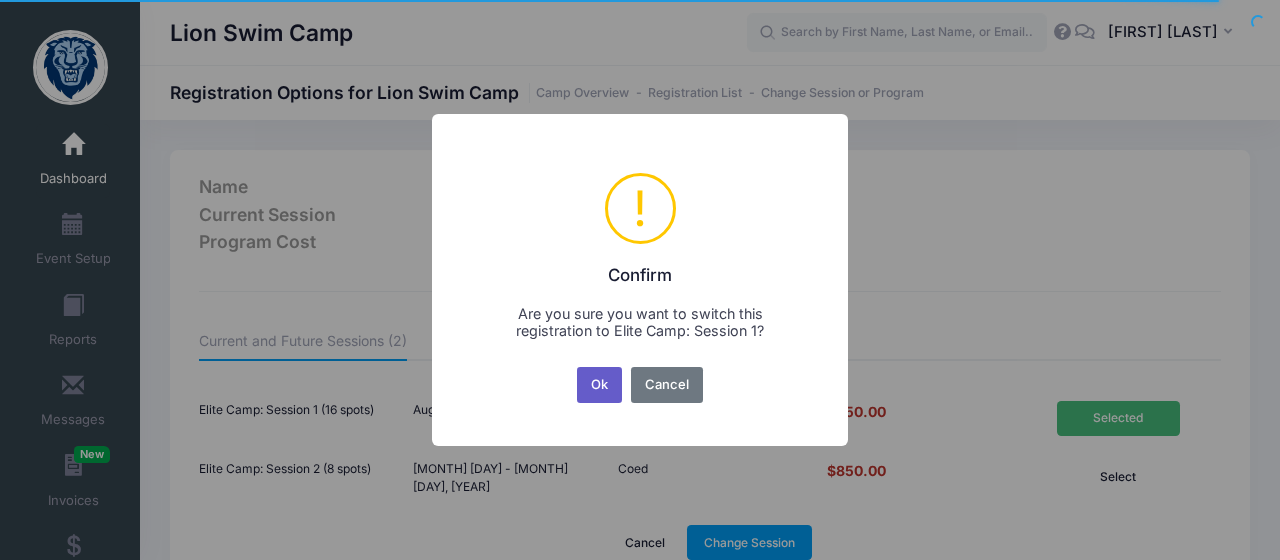 click on "Ok" at bounding box center (600, 385) 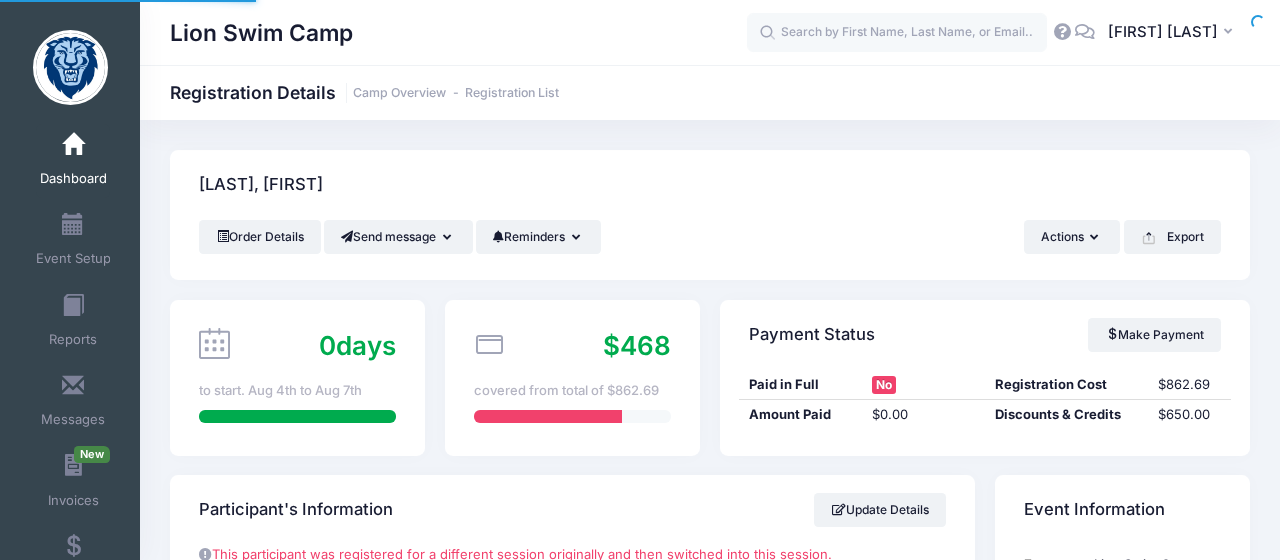 scroll, scrollTop: 0, scrollLeft: 0, axis: both 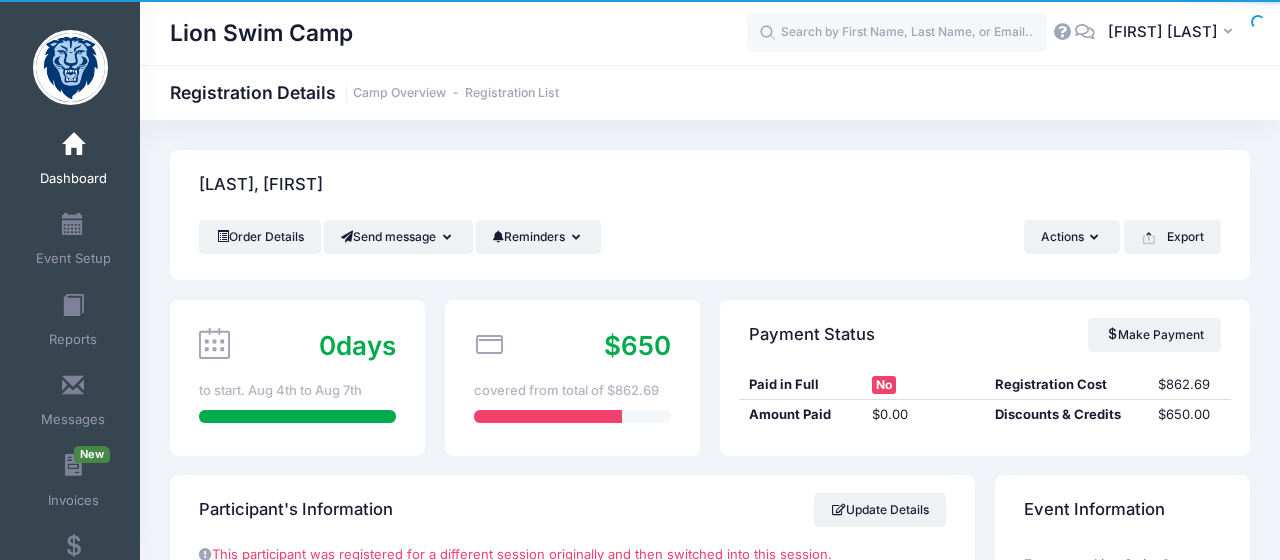 click on "Dashboard" at bounding box center [73, 161] 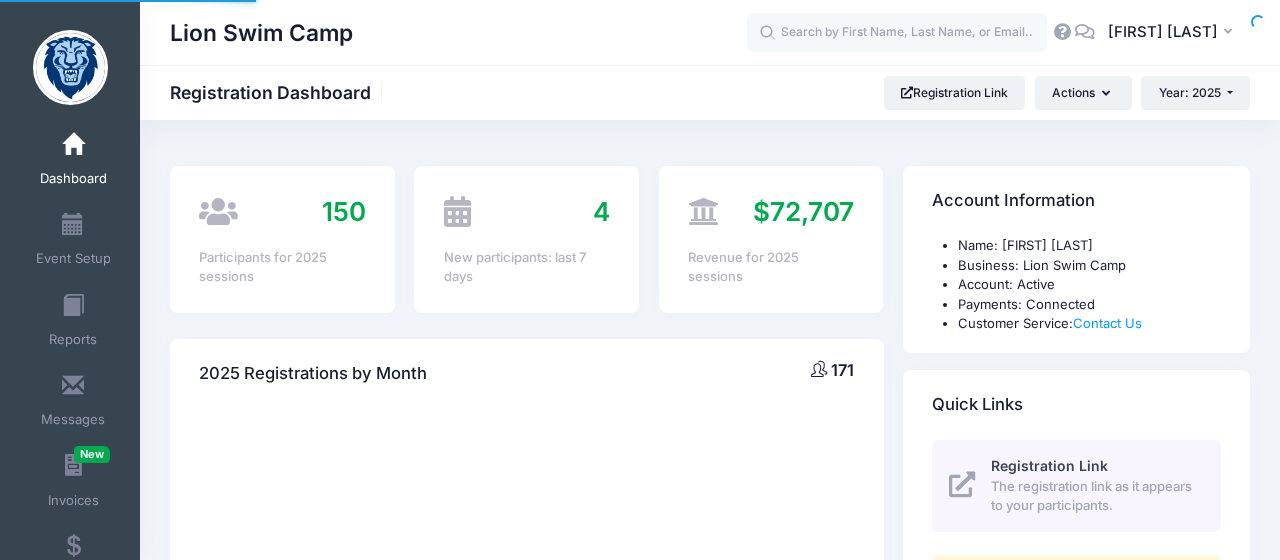 scroll, scrollTop: 0, scrollLeft: 0, axis: both 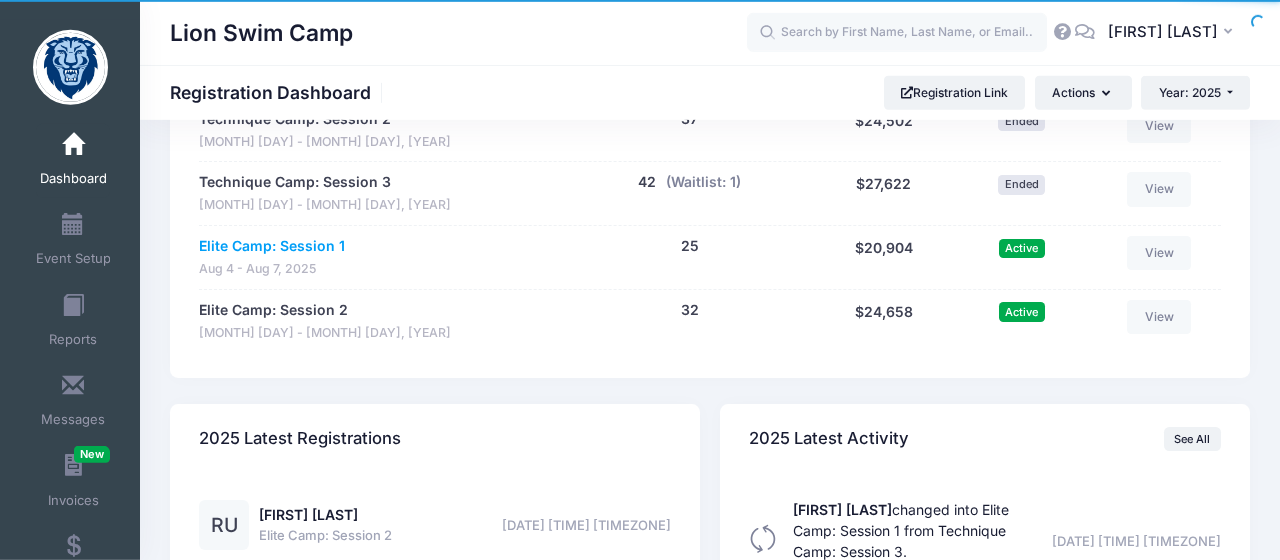 click on "Elite Camp: Session 1" at bounding box center (272, 246) 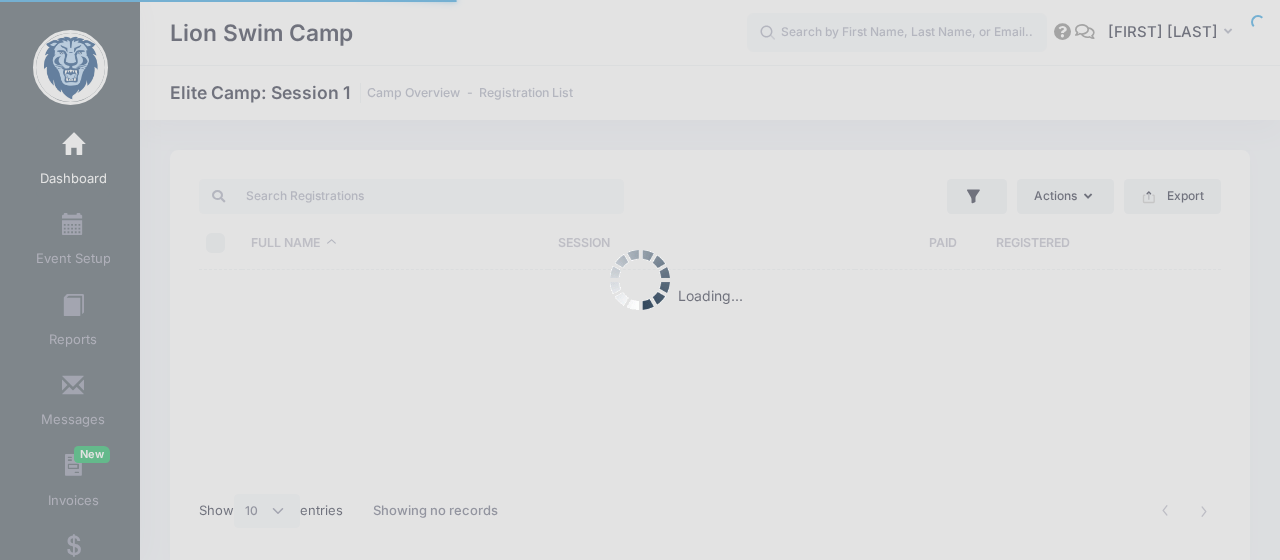 scroll, scrollTop: 0, scrollLeft: 0, axis: both 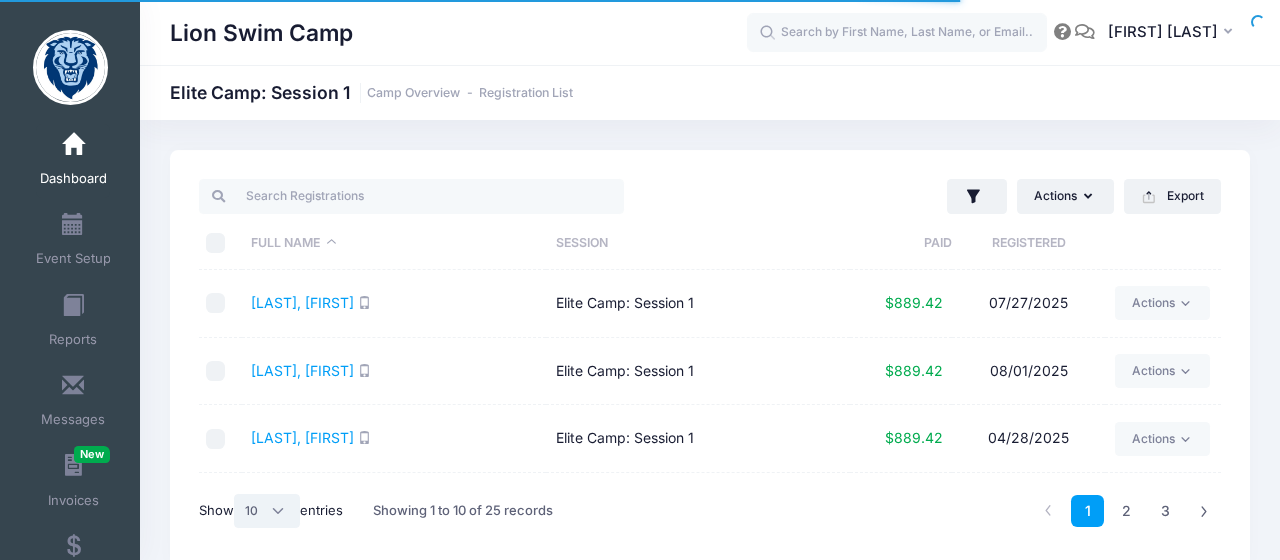 click on "All 10 25 50" at bounding box center [267, 511] 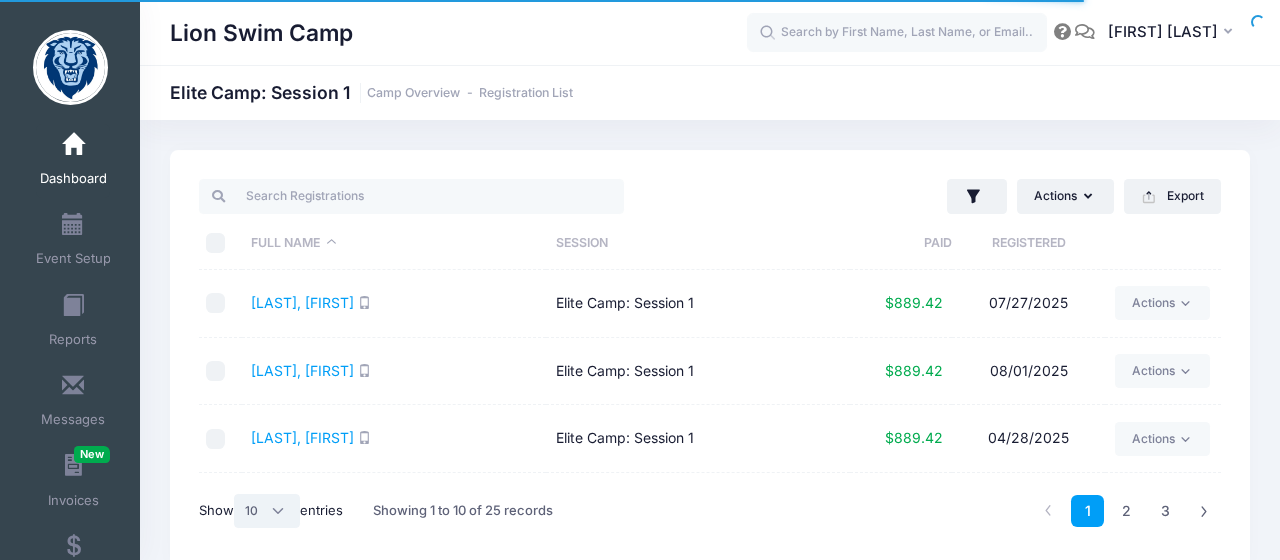 select on "50" 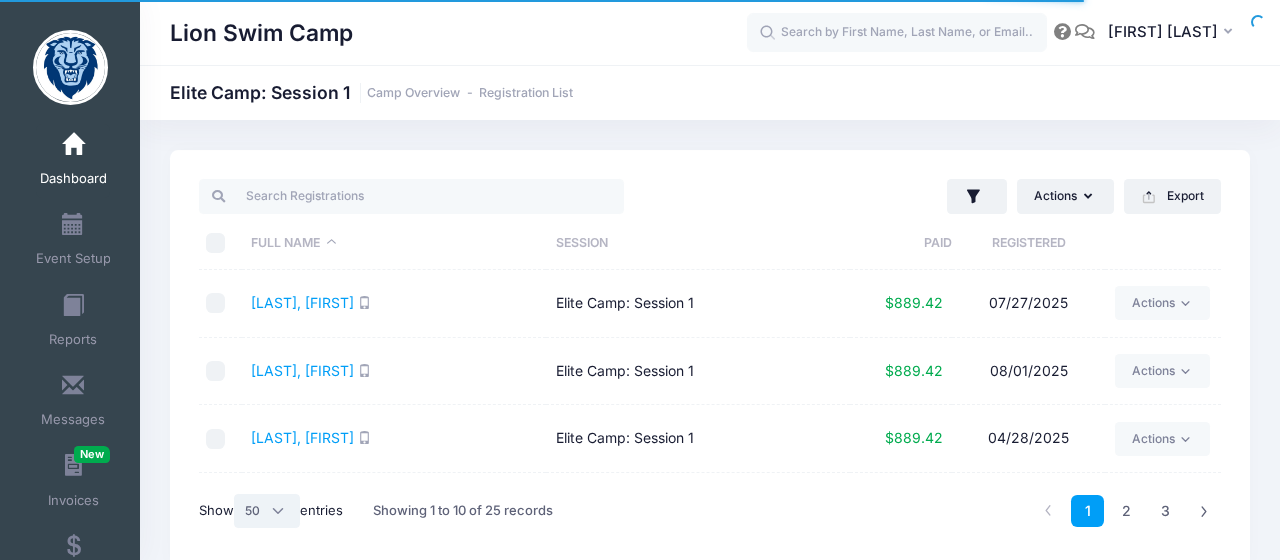 click on "50" at bounding box center [0, 0] 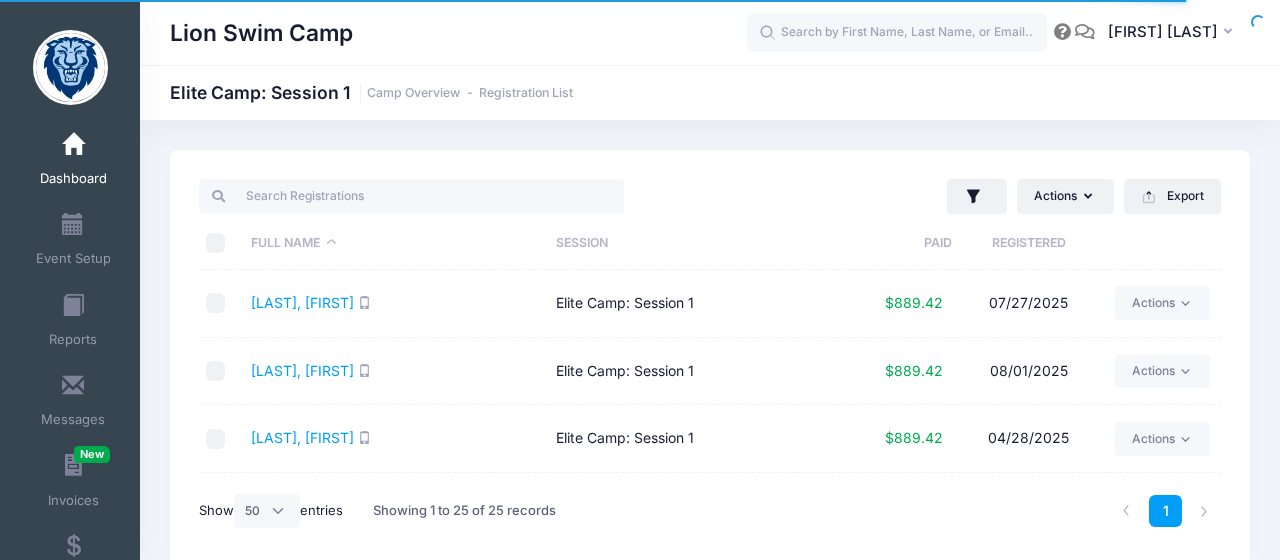 click on "Registered" at bounding box center [1028, 243] 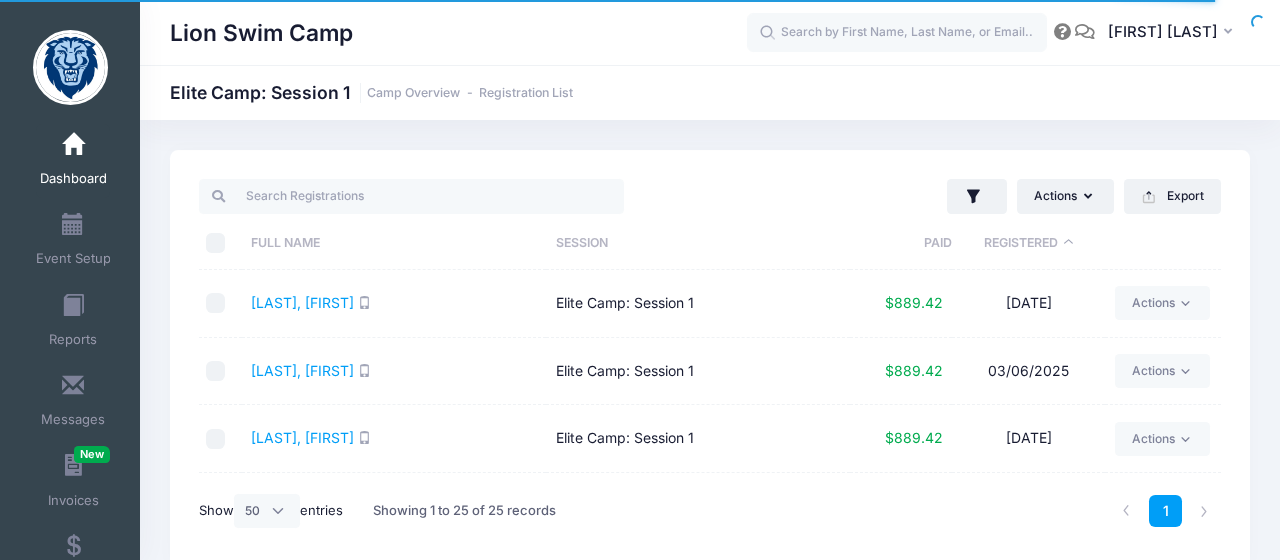 click on "Registered" at bounding box center [1028, 243] 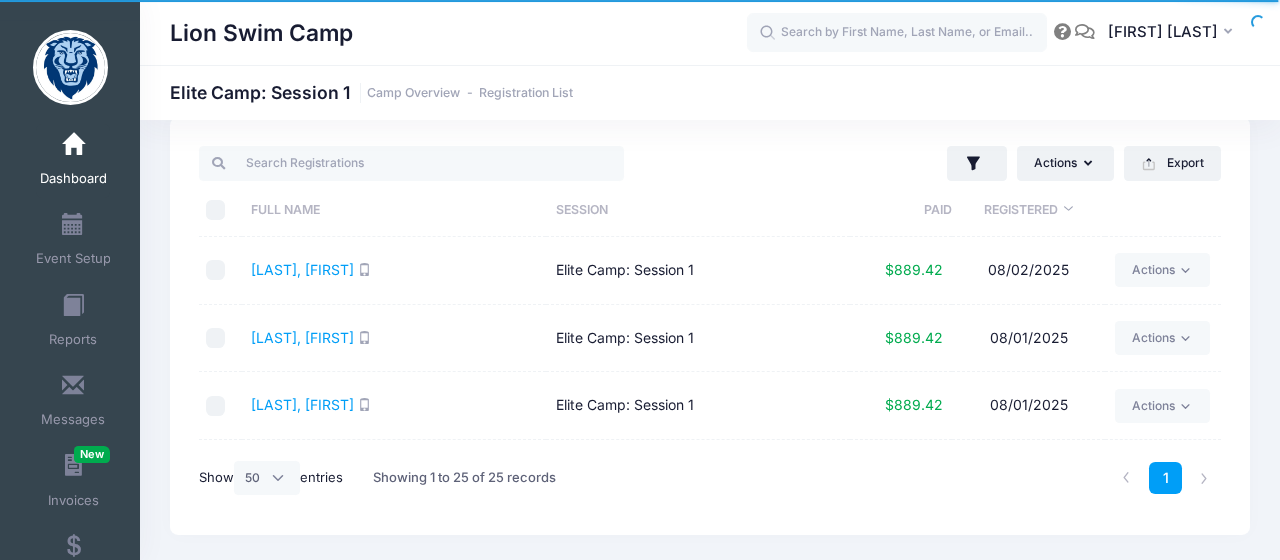 scroll, scrollTop: 47, scrollLeft: 0, axis: vertical 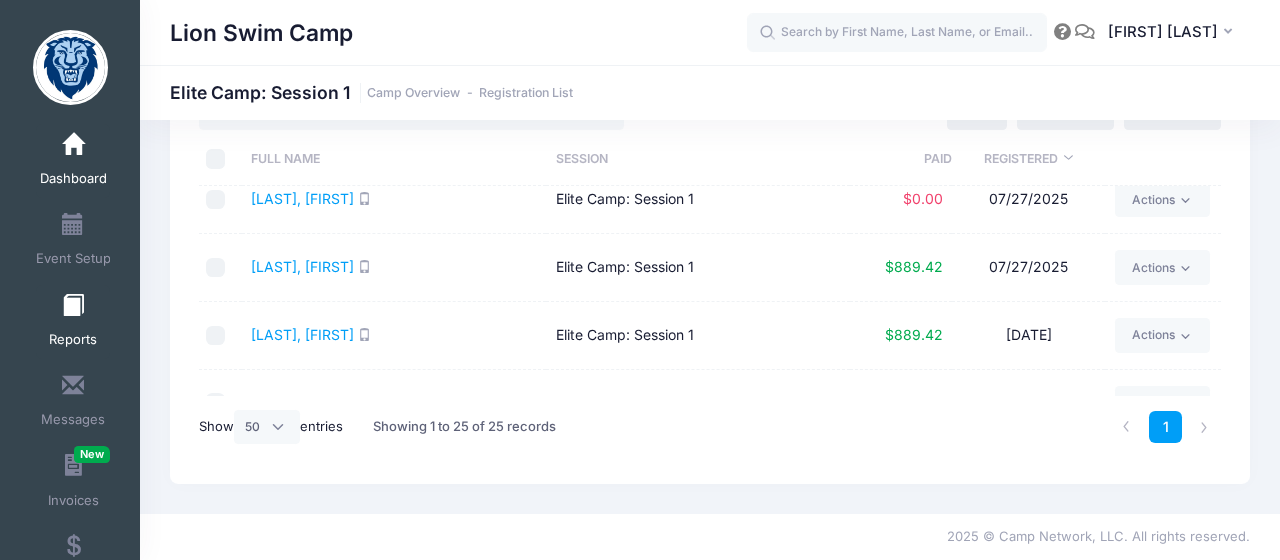 click at bounding box center (73, 306) 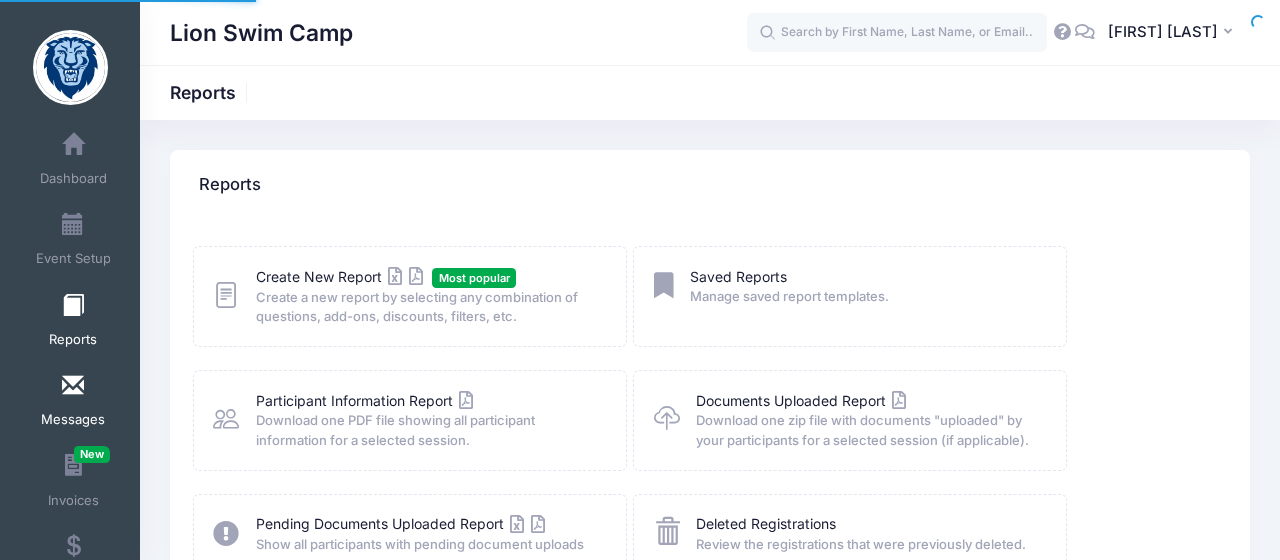 scroll, scrollTop: 0, scrollLeft: 0, axis: both 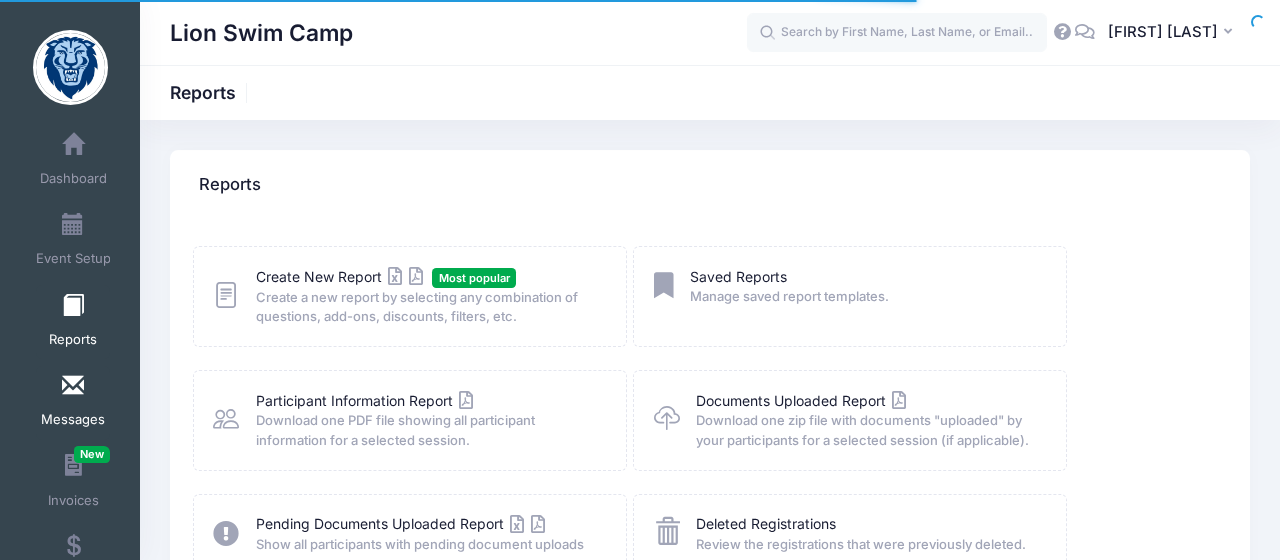 click at bounding box center (73, 386) 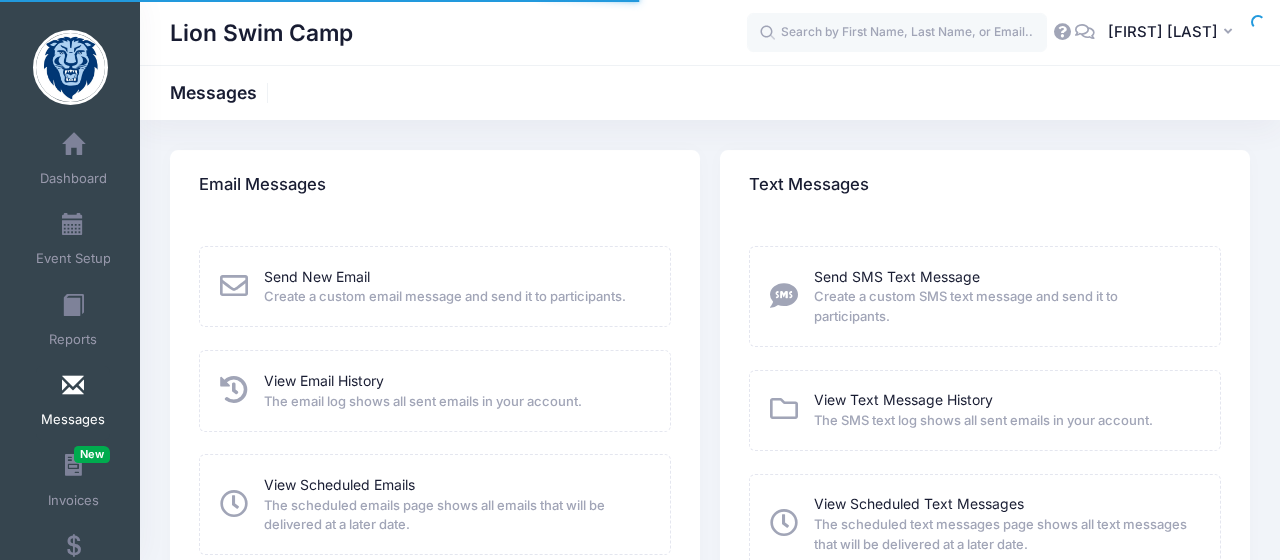 scroll, scrollTop: 0, scrollLeft: 0, axis: both 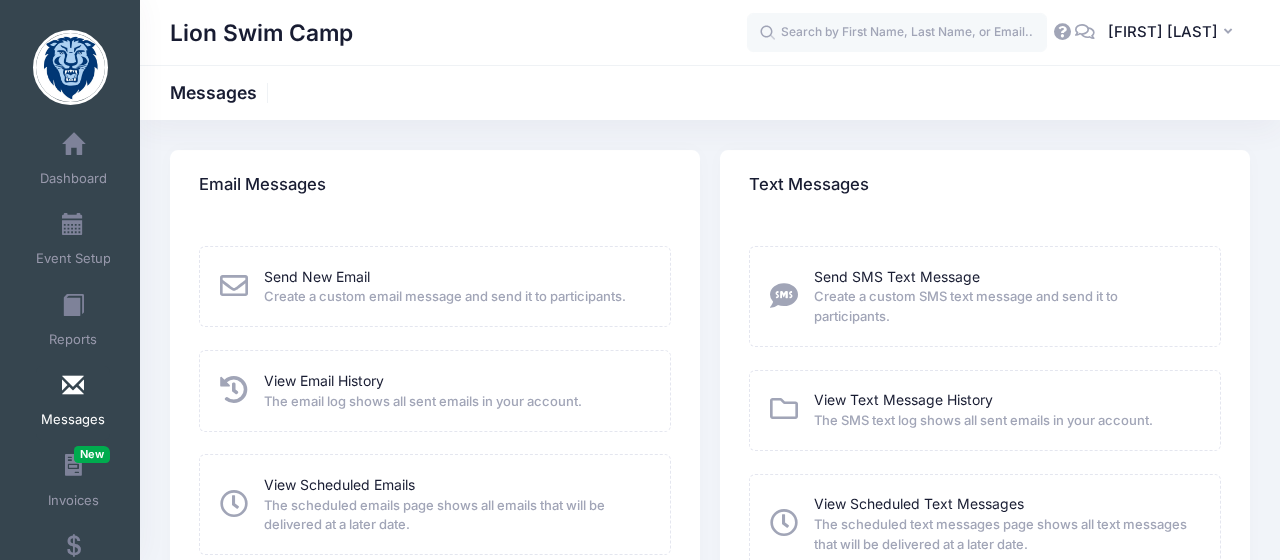 click on "View Email History" at bounding box center (324, 380) 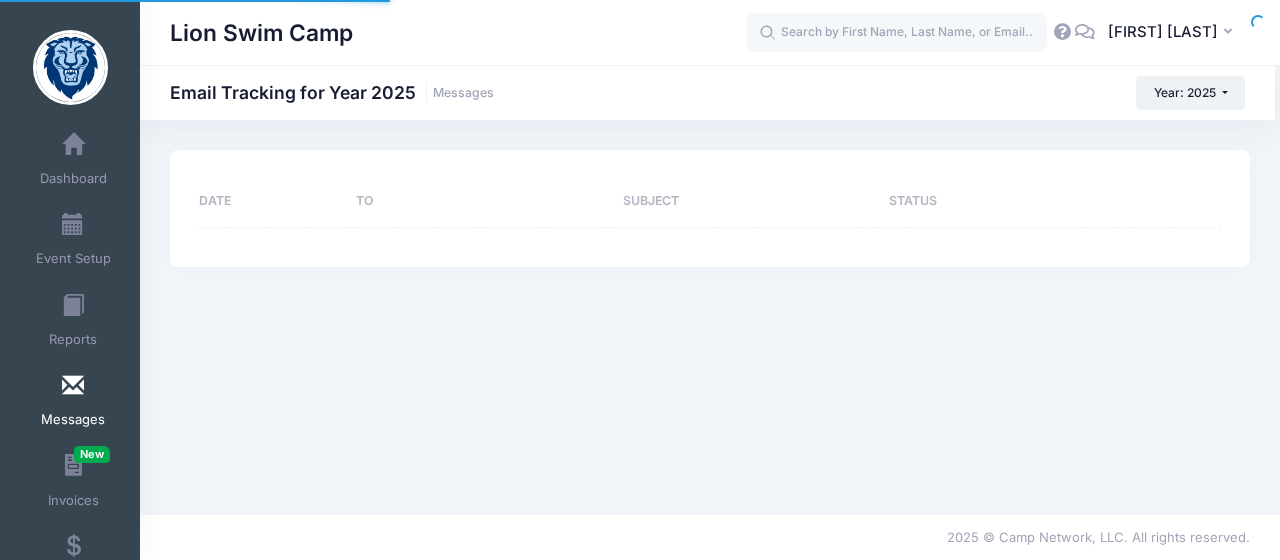 scroll, scrollTop: 0, scrollLeft: 0, axis: both 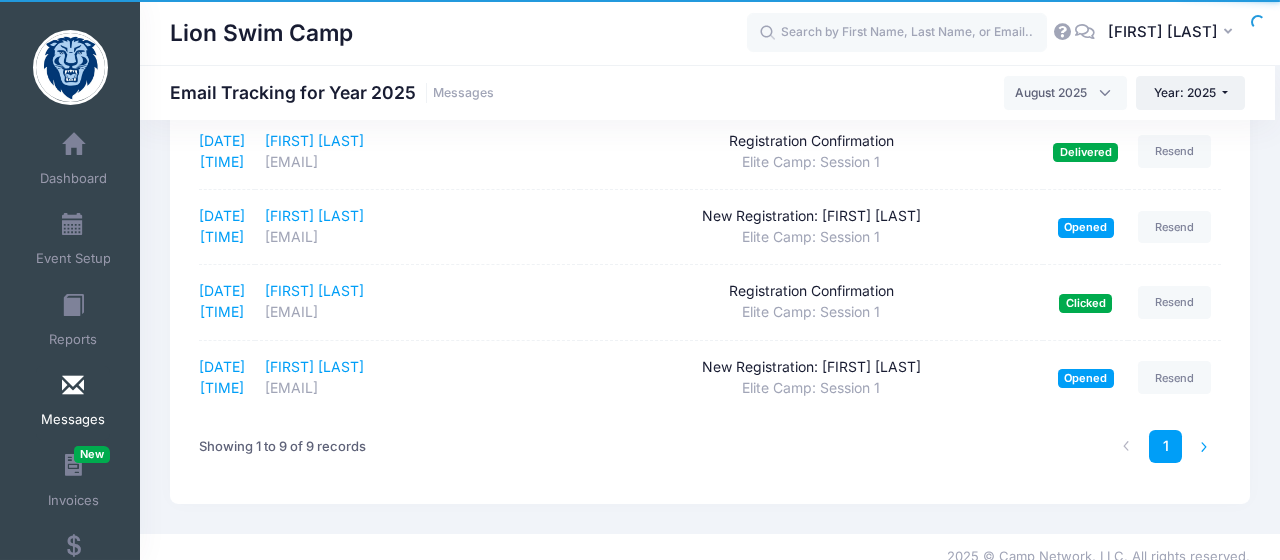 click at bounding box center [1204, 446] 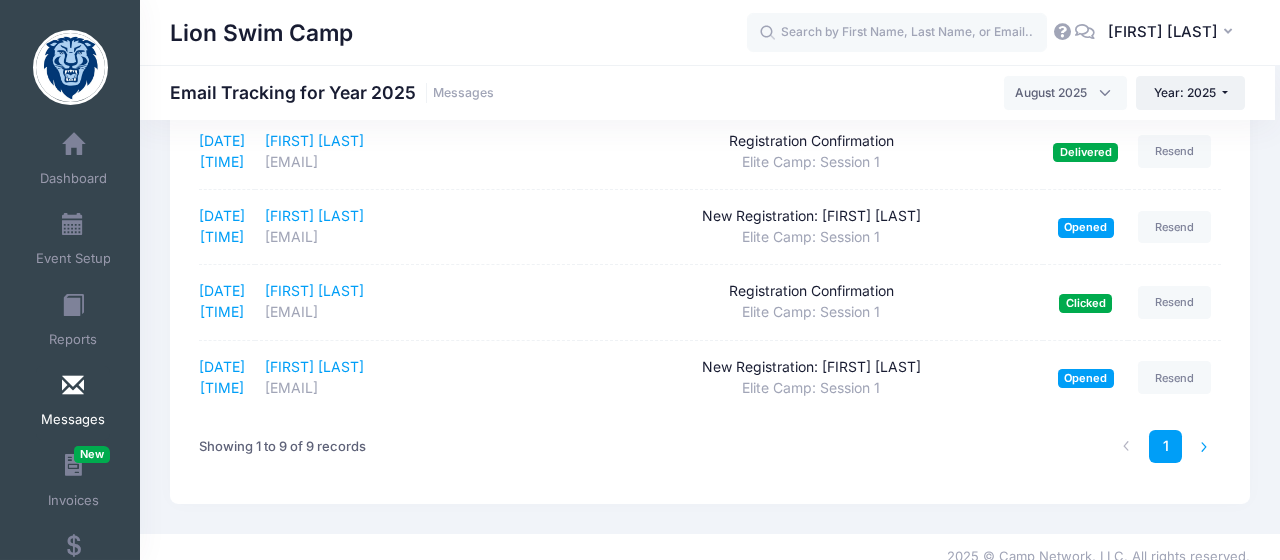 click at bounding box center [1204, 446] 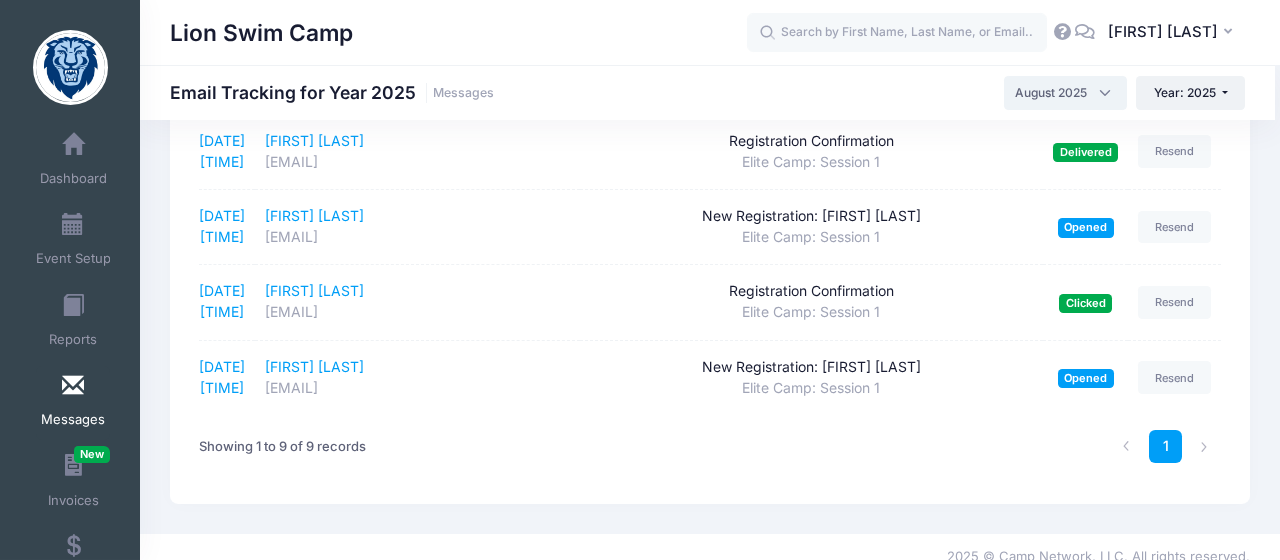click on "August 2025" at bounding box center [1065, 93] 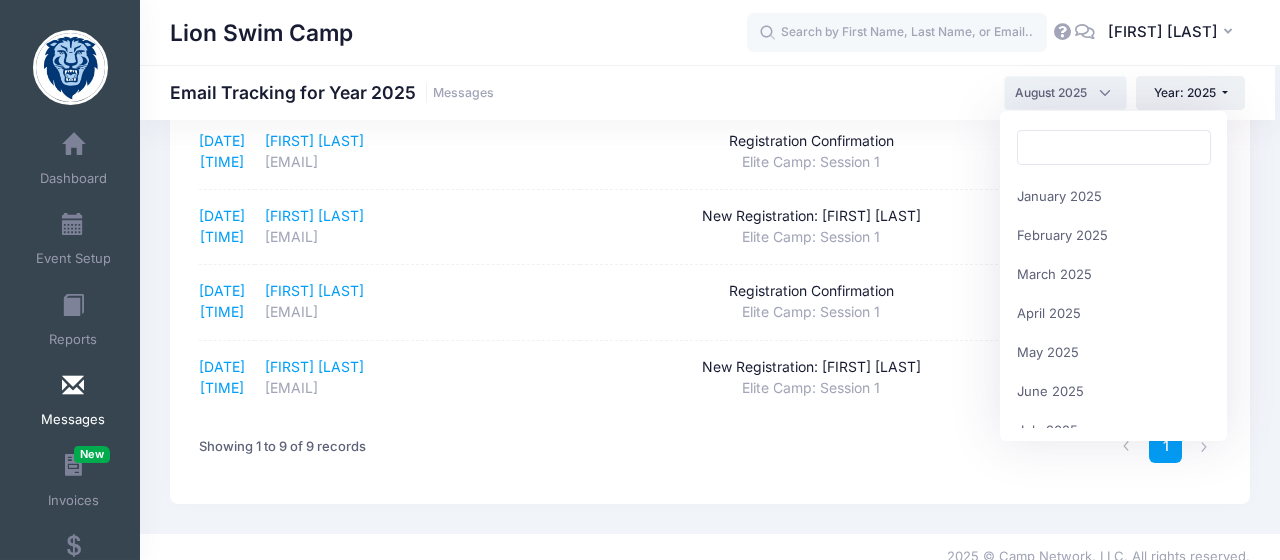scroll, scrollTop: 195, scrollLeft: 0, axis: vertical 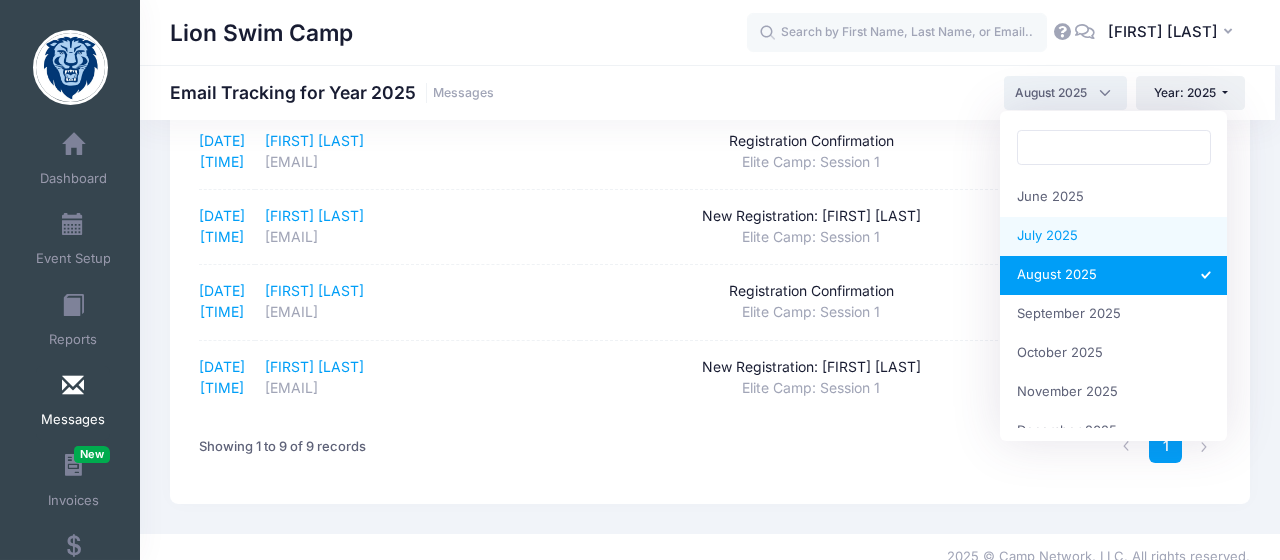 select on "7" 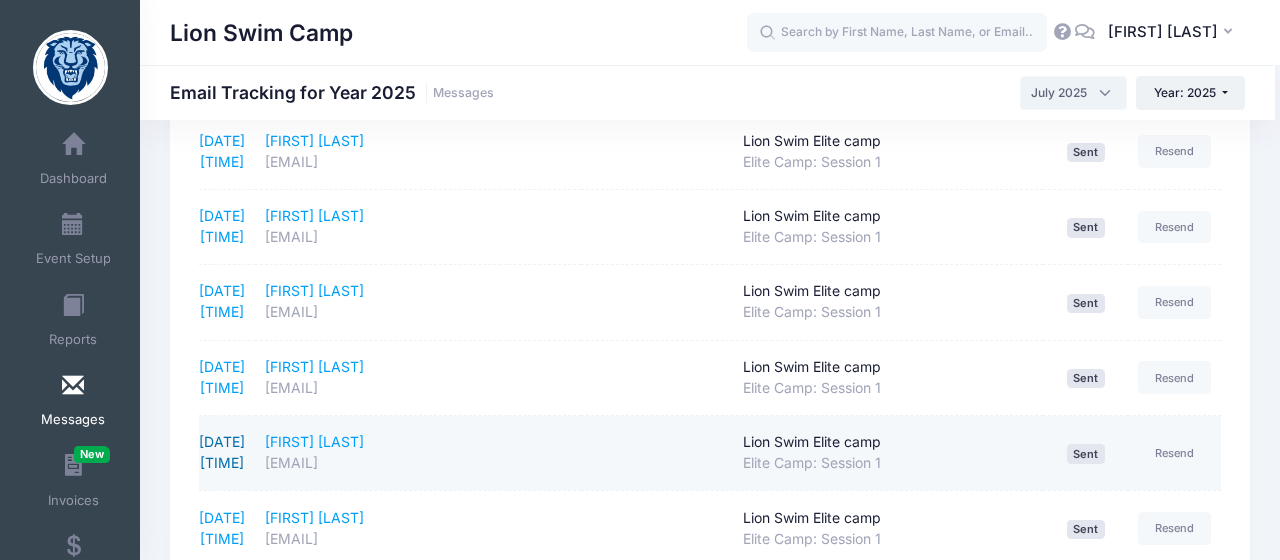 click on "7/30/2025 8:36:19" at bounding box center [222, 452] 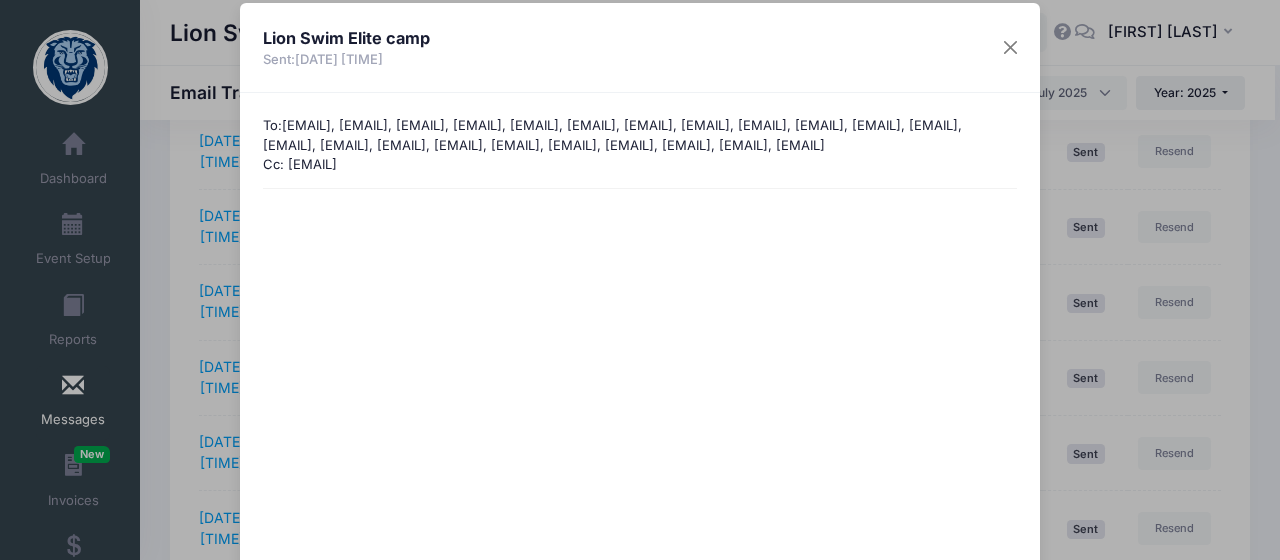 scroll, scrollTop: 0, scrollLeft: 0, axis: both 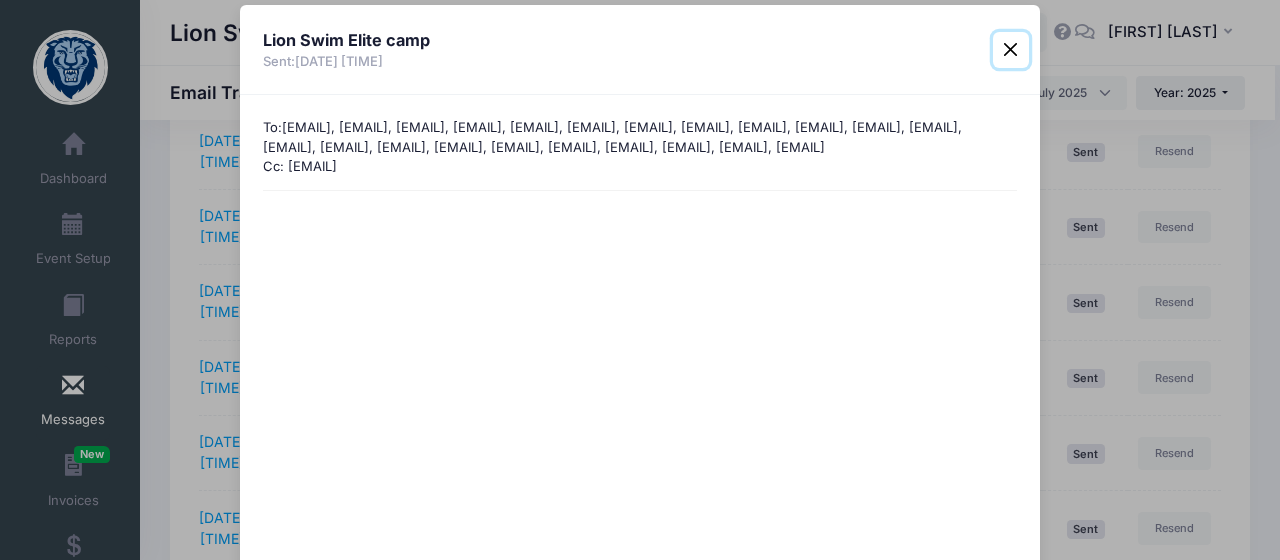 click at bounding box center [1011, 50] 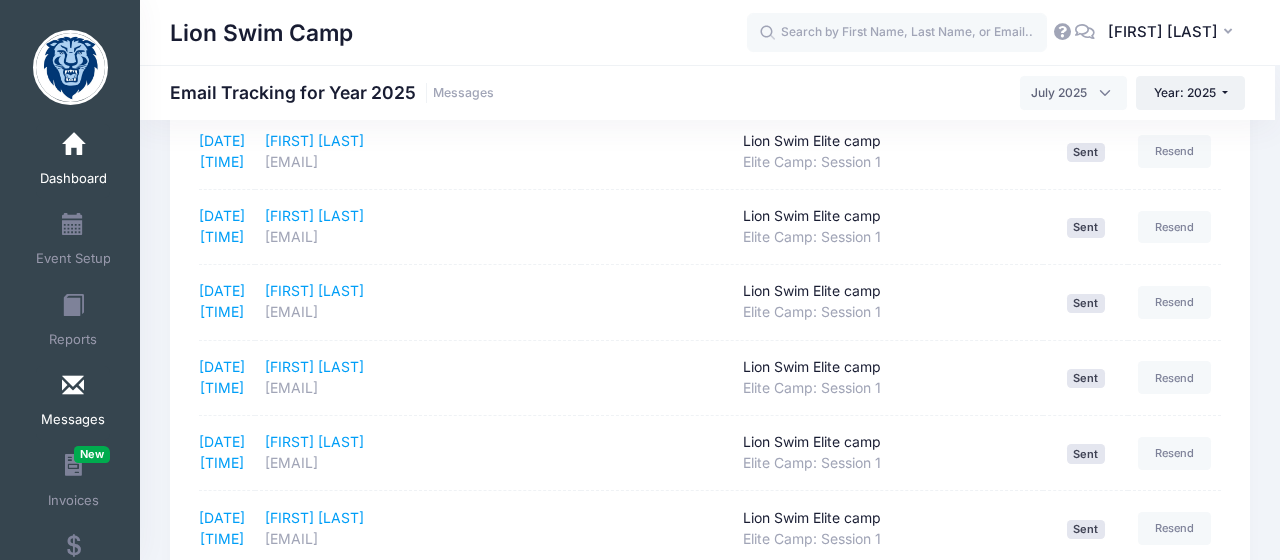 click at bounding box center (73, 145) 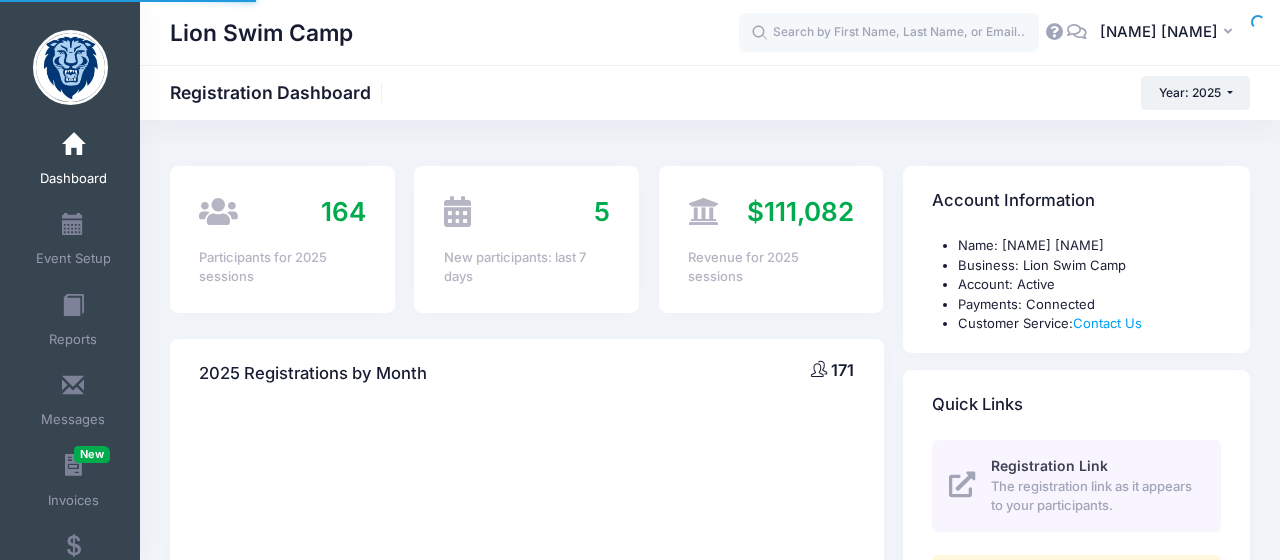 scroll, scrollTop: 0, scrollLeft: 0, axis: both 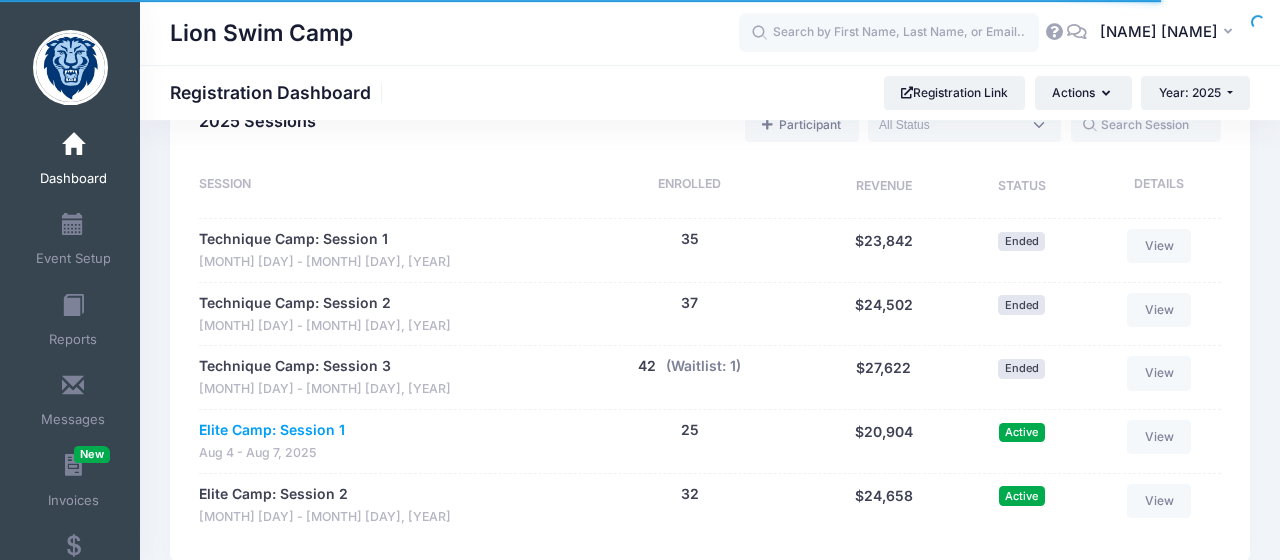 click on "Elite Camp: Session 1" at bounding box center [272, 430] 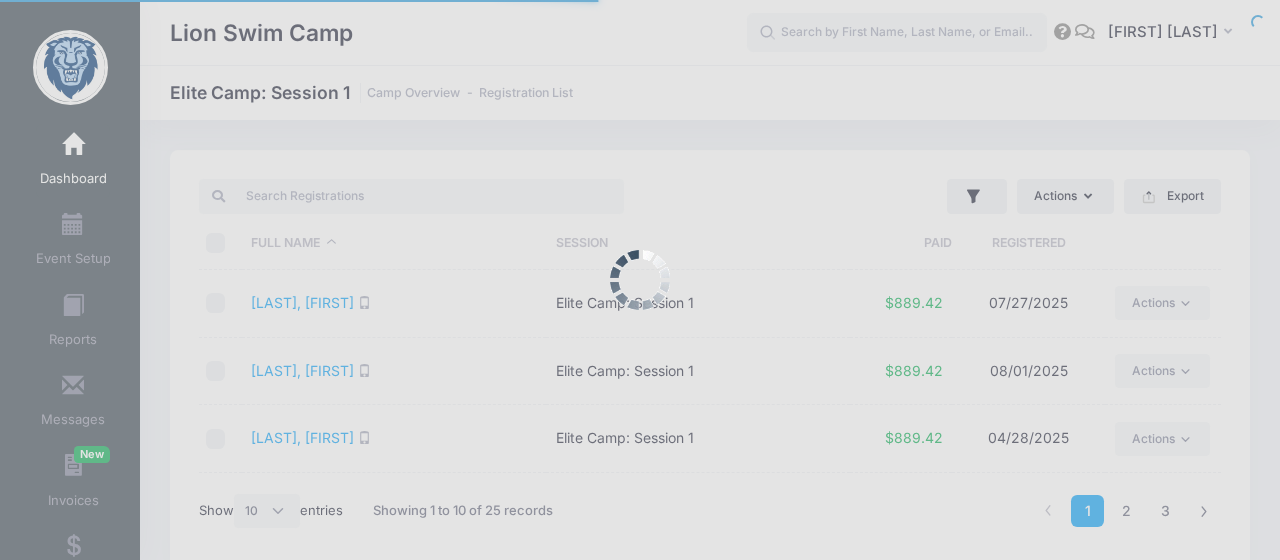 scroll, scrollTop: 0, scrollLeft: 0, axis: both 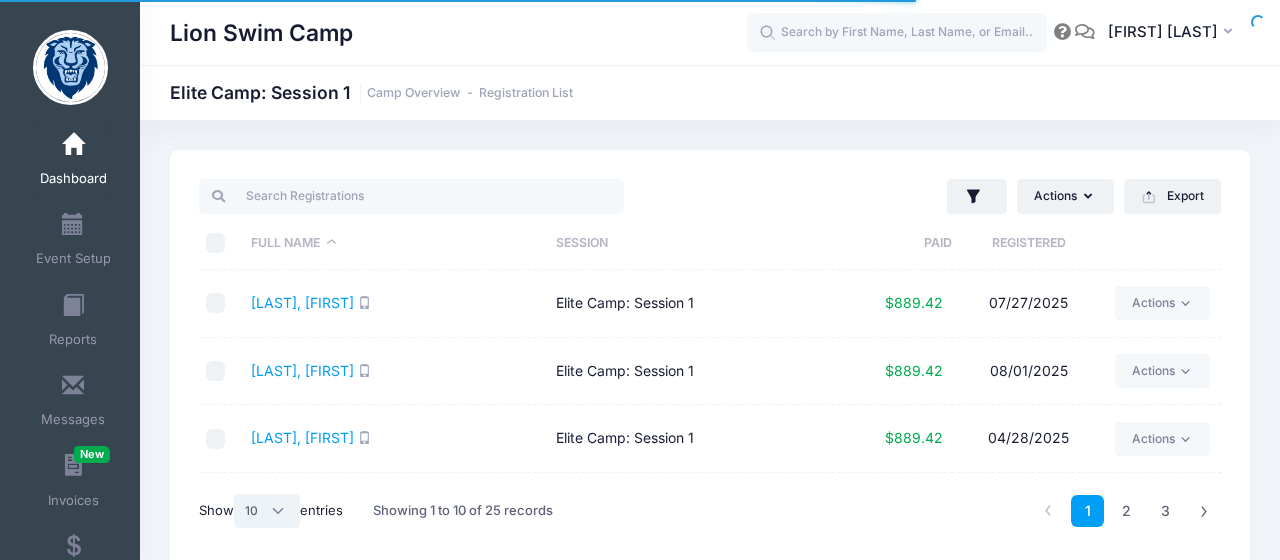 click on "All 10 25 50" at bounding box center [267, 511] 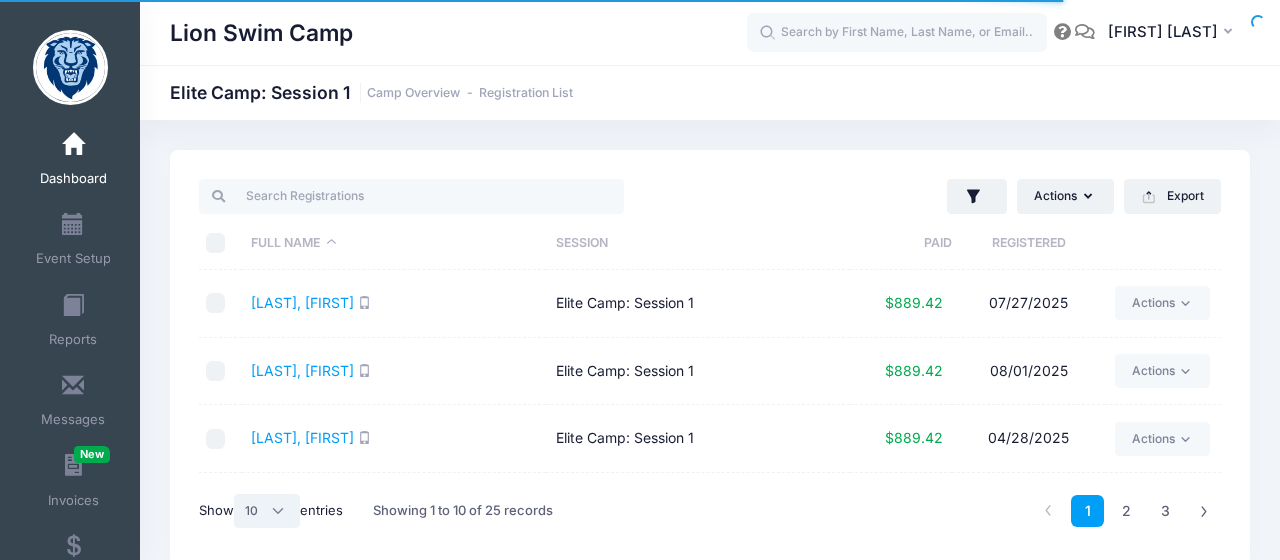 select on "25" 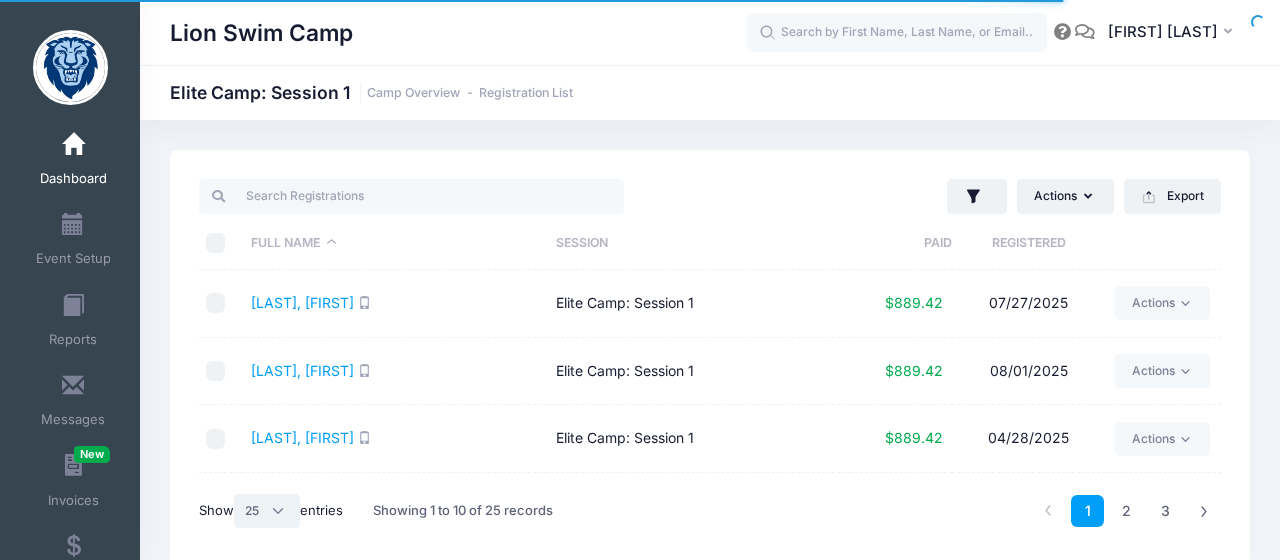 click on "25" at bounding box center [0, 0] 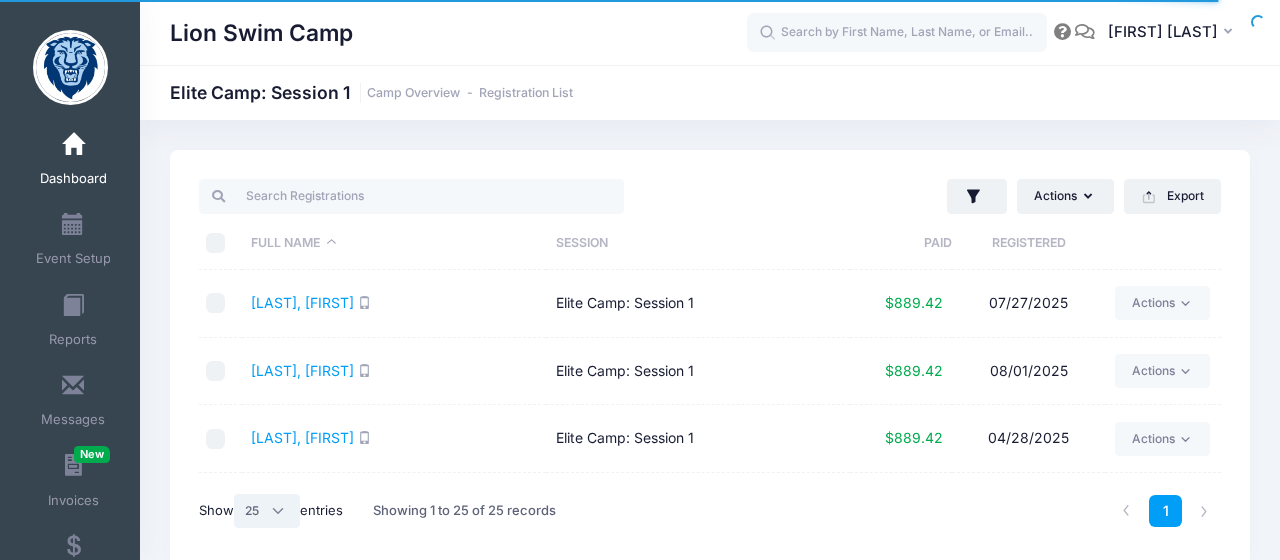 scroll, scrollTop: 84, scrollLeft: 0, axis: vertical 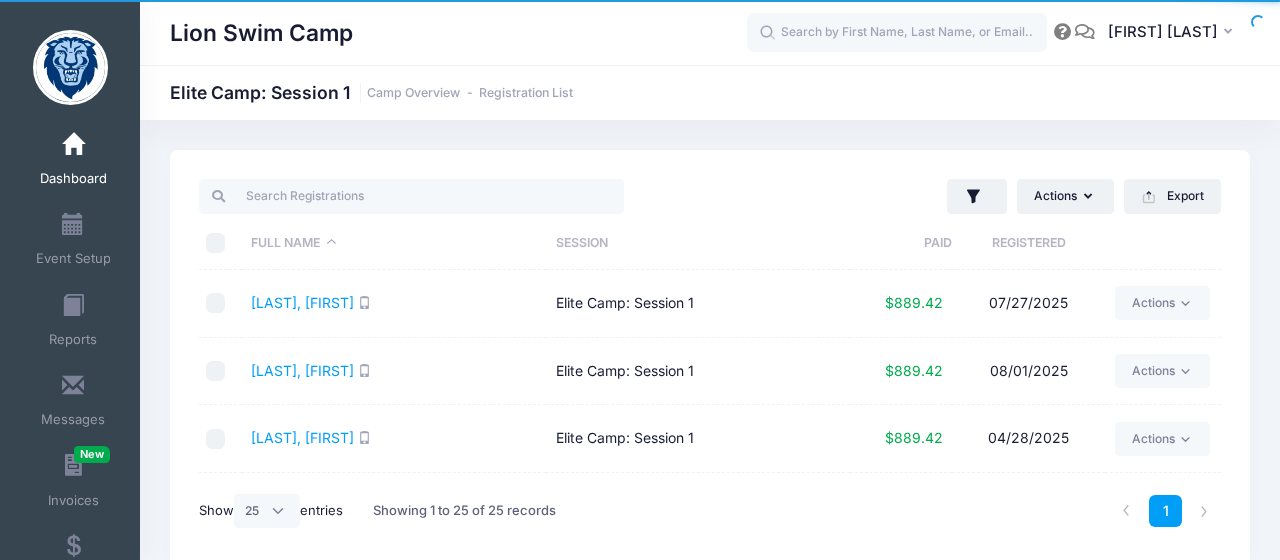 click on "Registered" at bounding box center [1028, 243] 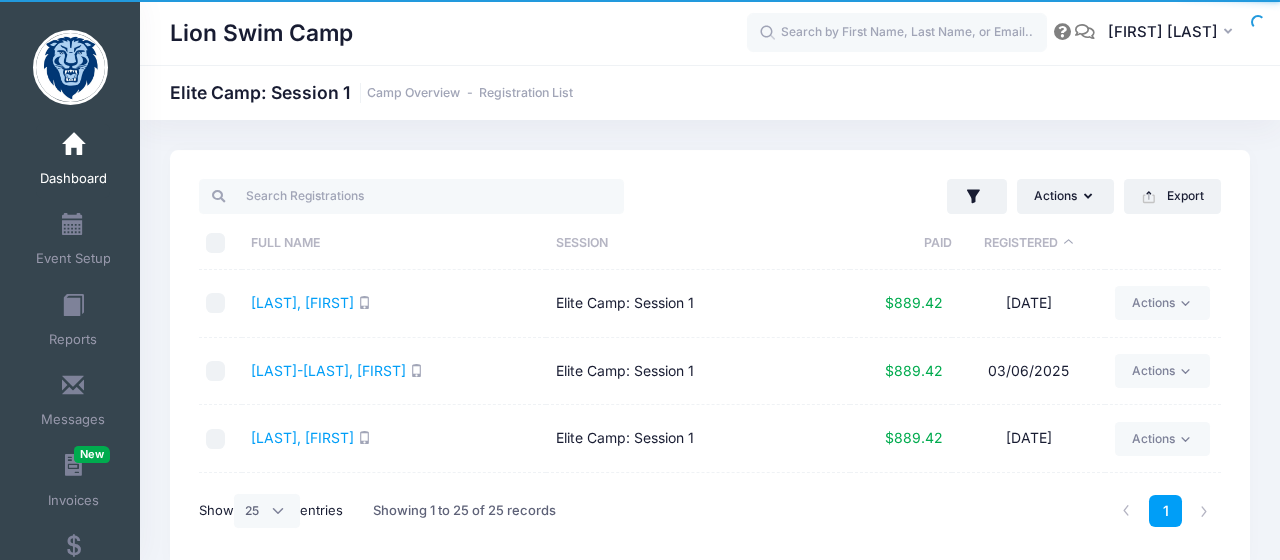 click on "Registered" at bounding box center (1028, 243) 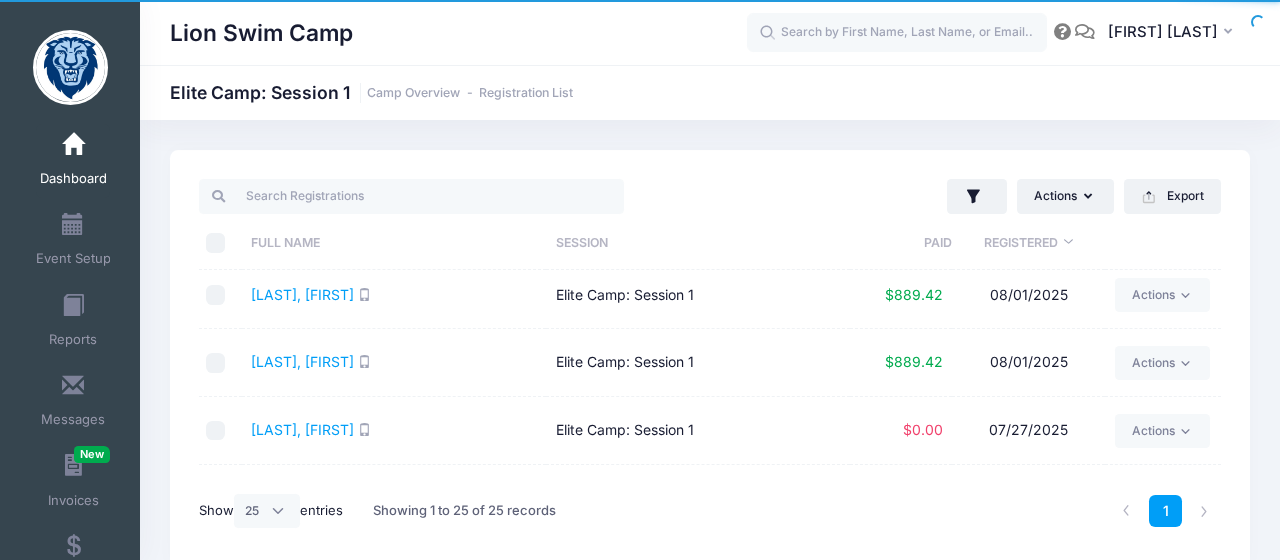 scroll, scrollTop: 0, scrollLeft: 0, axis: both 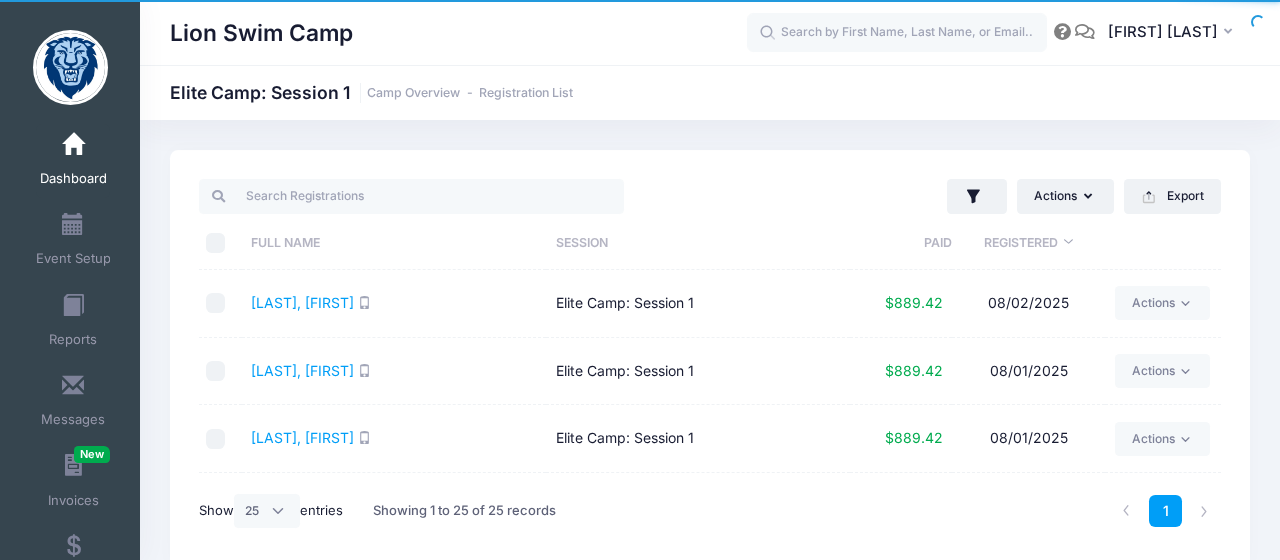 click at bounding box center (216, 303) 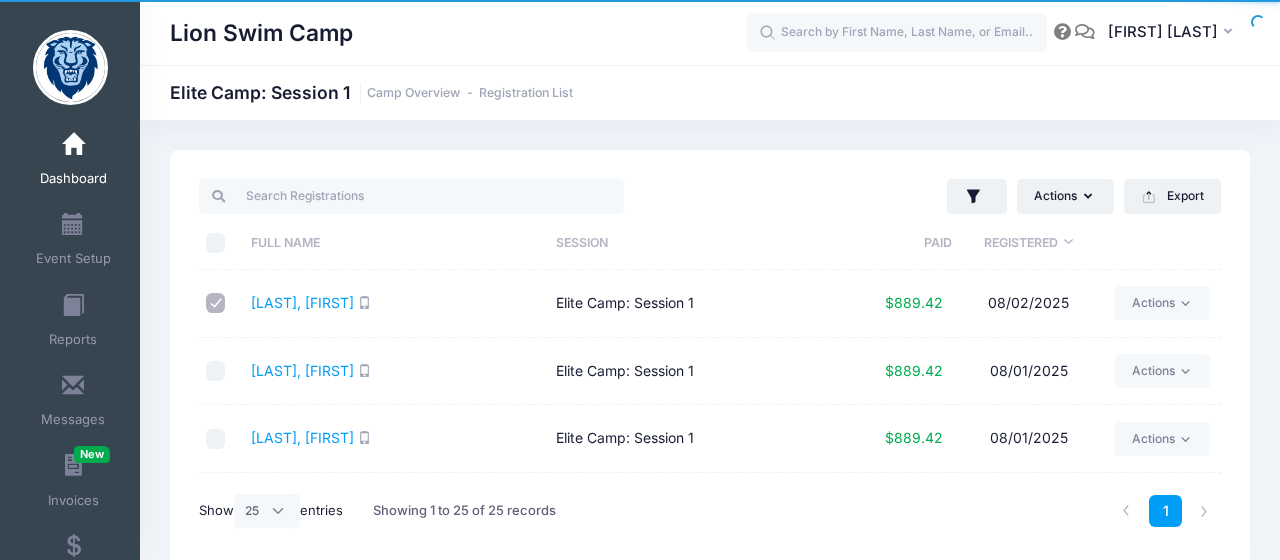 click at bounding box center (216, 371) 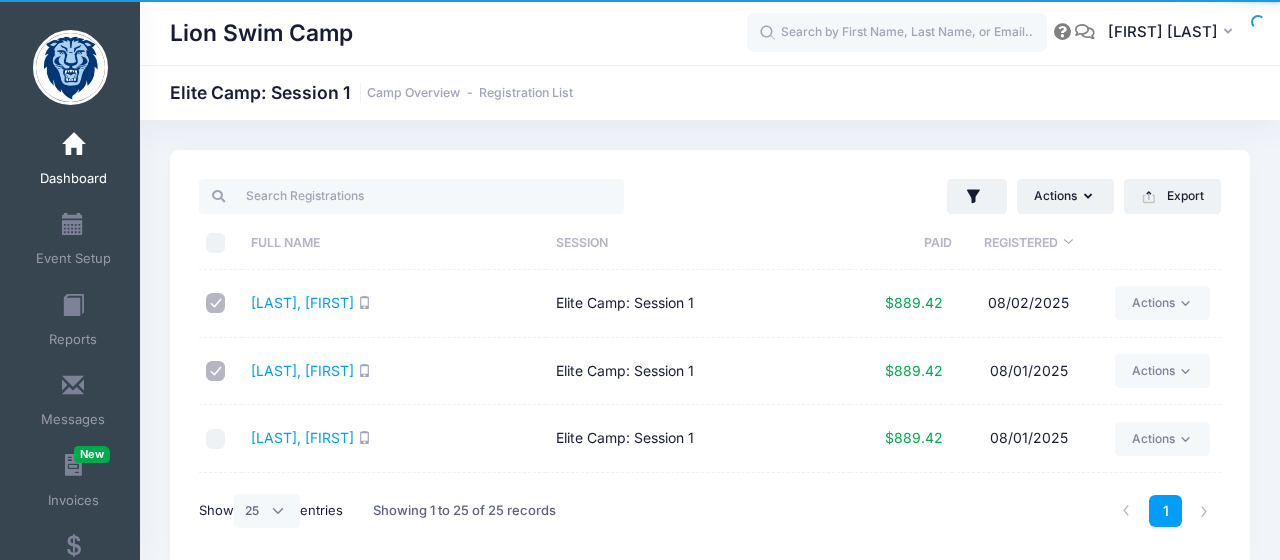 click at bounding box center [216, 439] 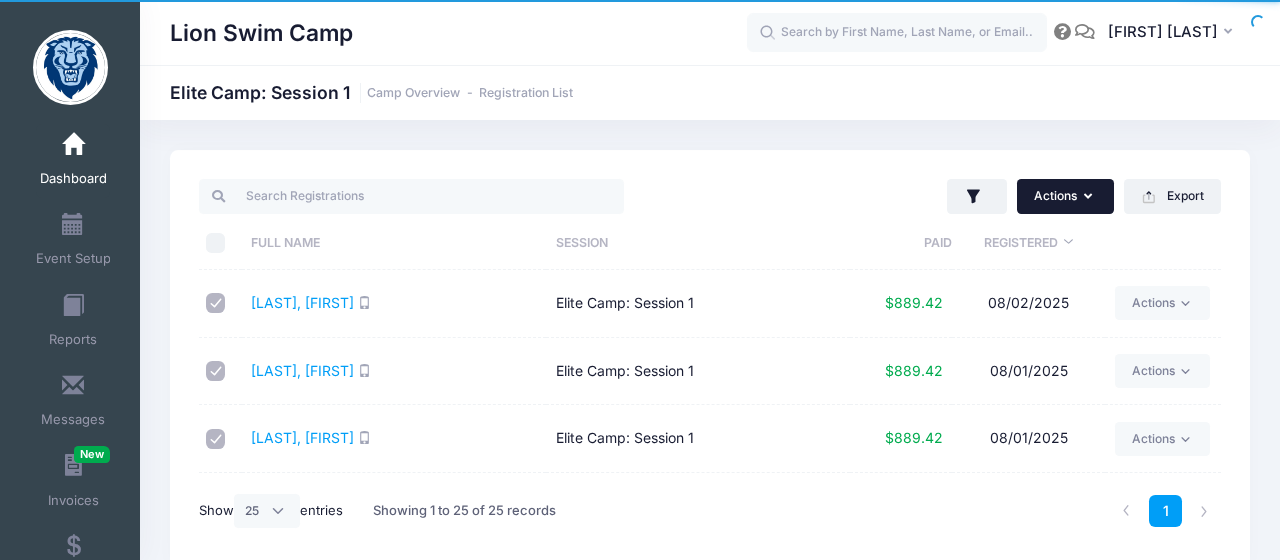 click on "Actions" at bounding box center [1065, 196] 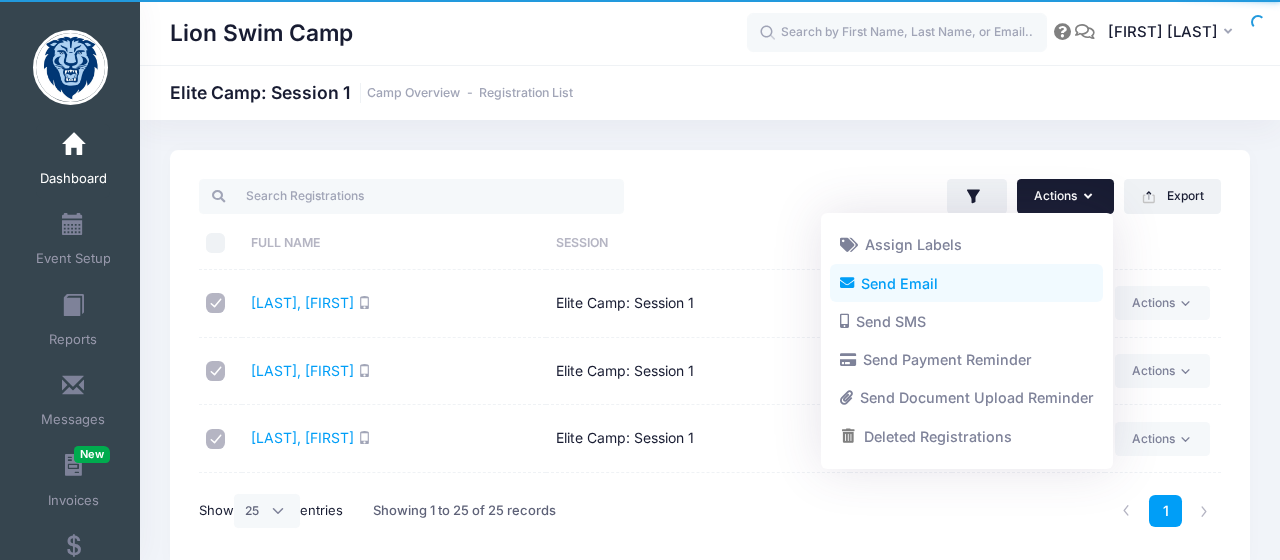 click on "Send Email" at bounding box center [966, 283] 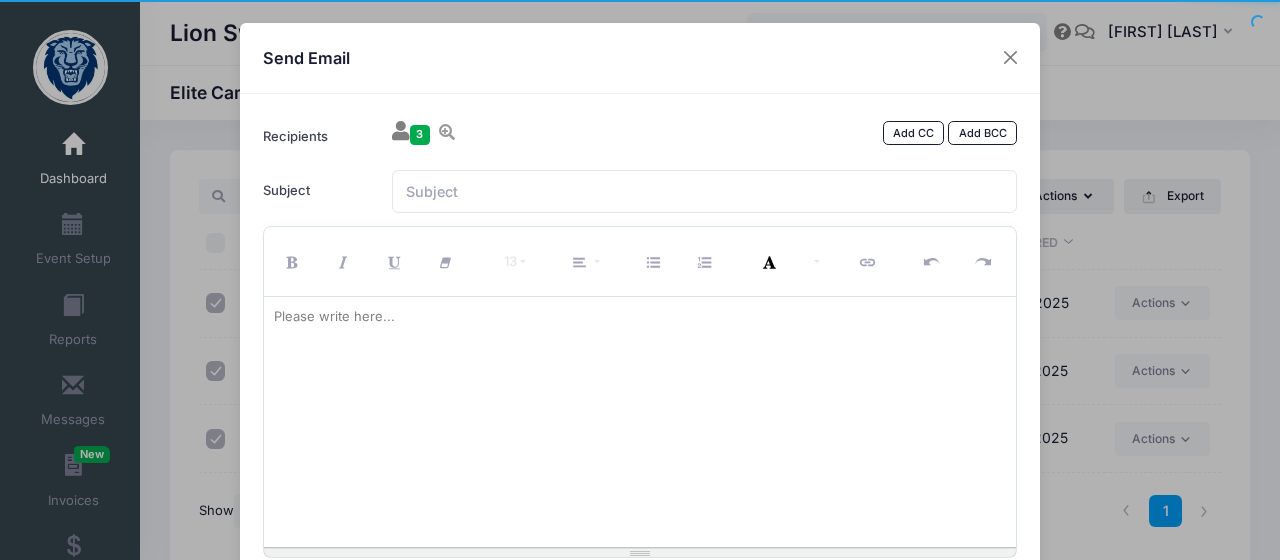 click on "Please write here..." at bounding box center (334, 317) 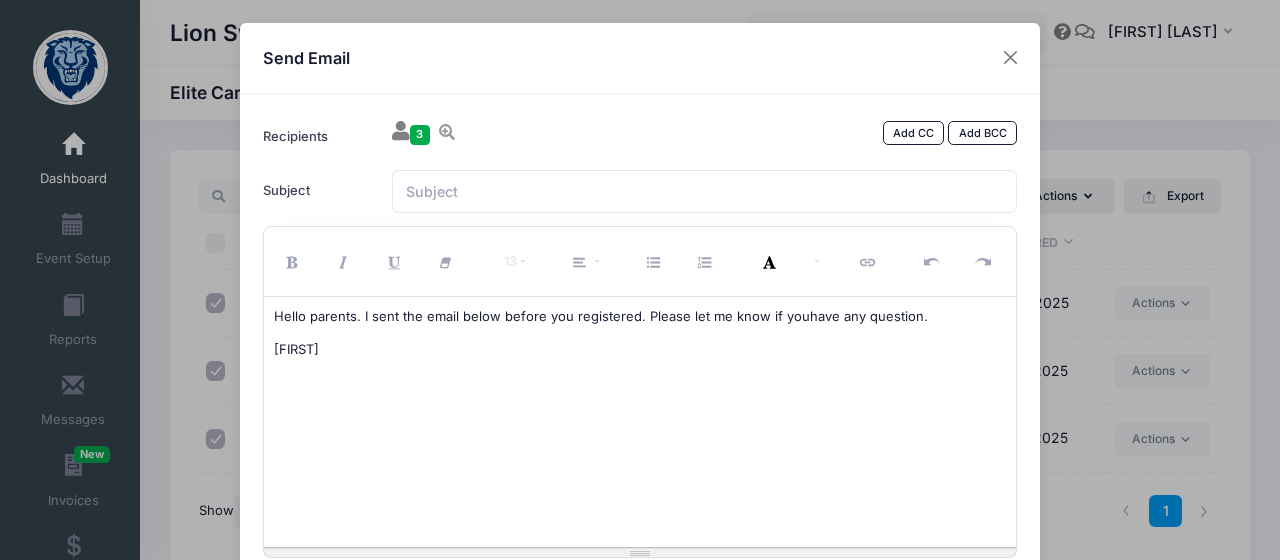 click on "Hello parents. I sent the email below before you registered. Please let me know if youhave any question." at bounding box center (640, 317) 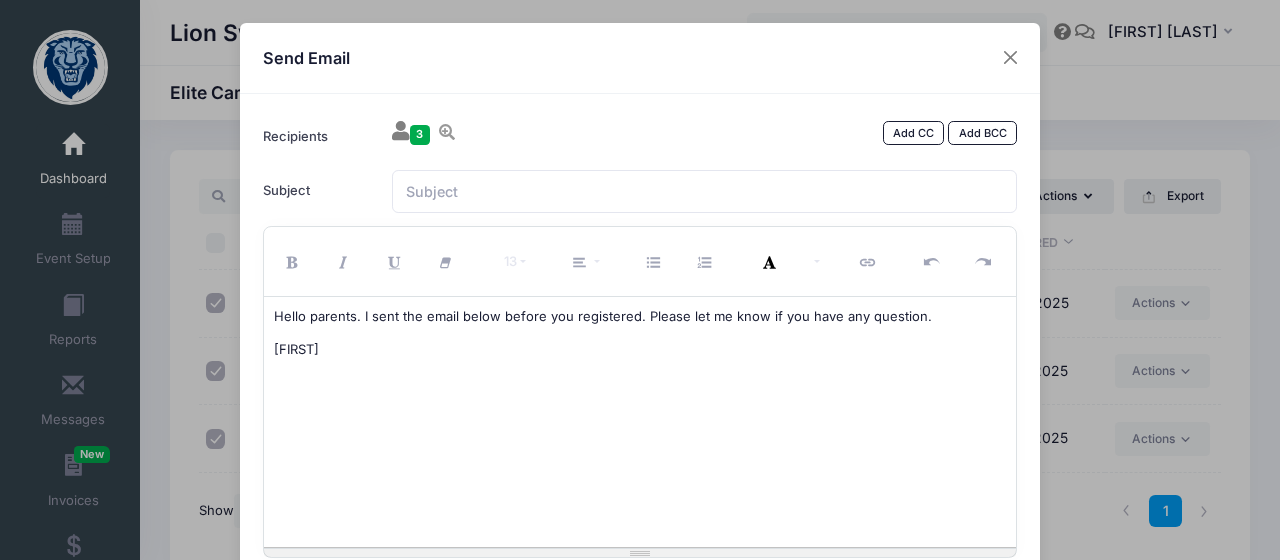 click on "[FIRST]" at bounding box center (640, 350) 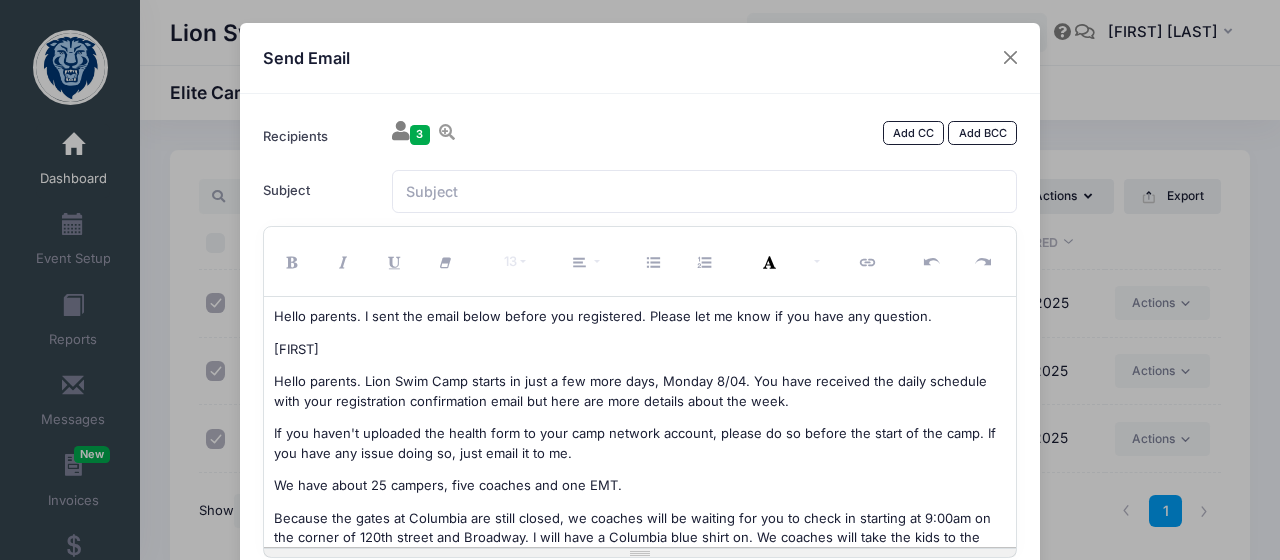 scroll, scrollTop: 650, scrollLeft: 0, axis: vertical 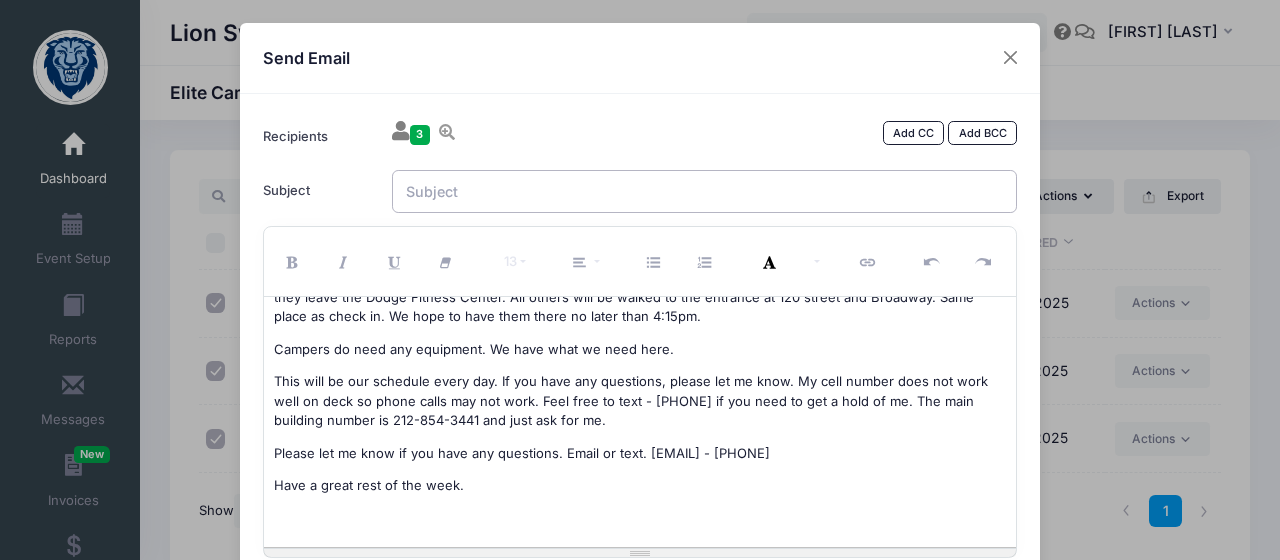 click on "Subject" at bounding box center (705, 191) 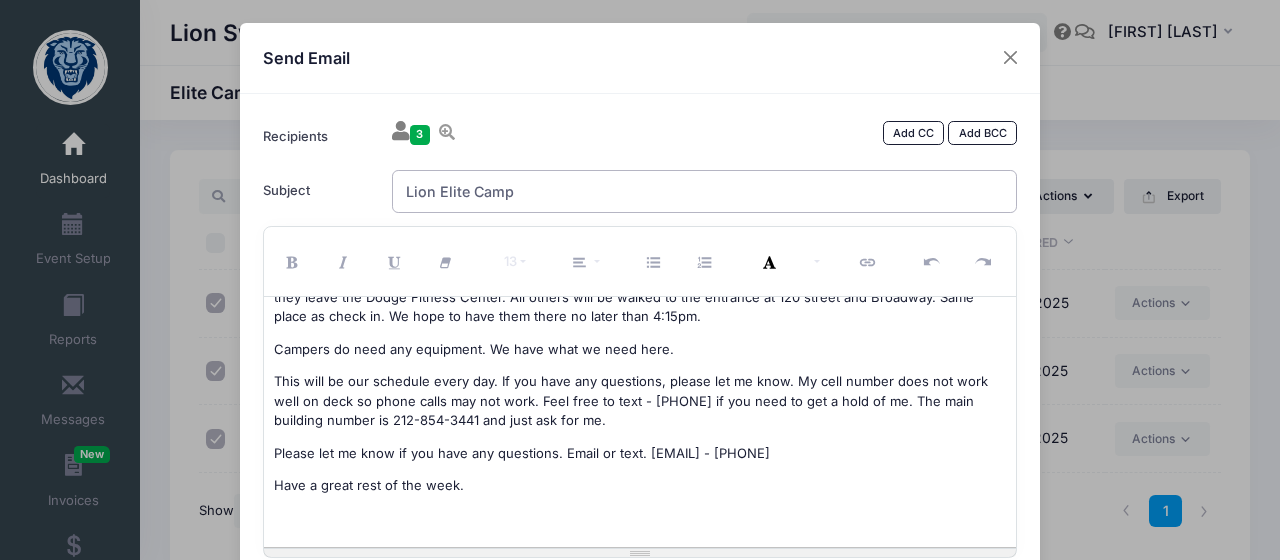 click on "Lion Elite Camp" at bounding box center [705, 191] 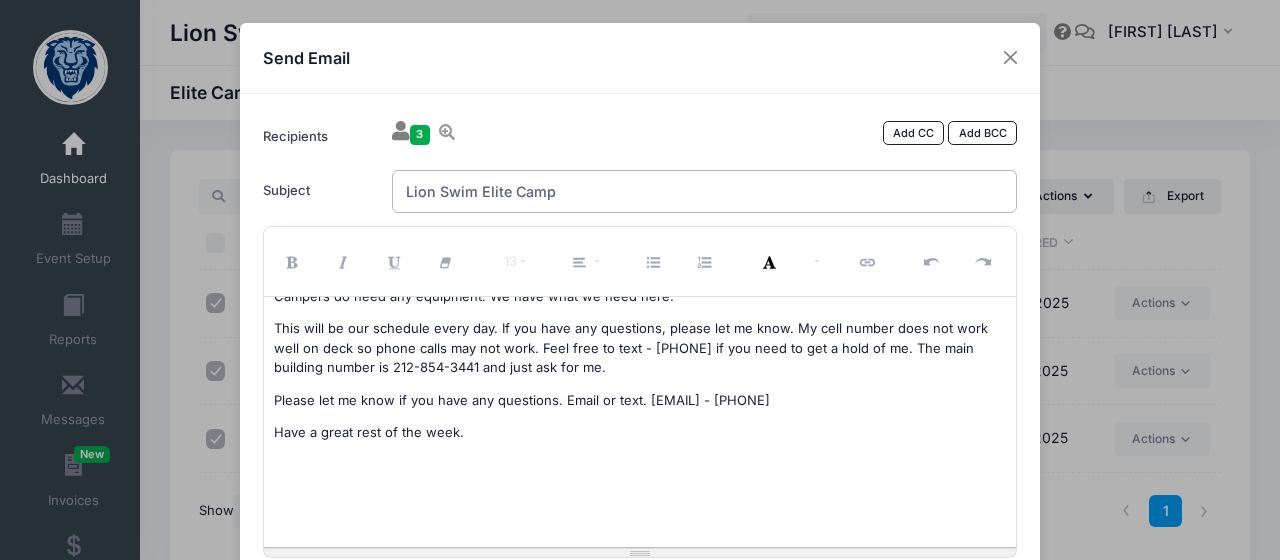 scroll, scrollTop: 706, scrollLeft: 0, axis: vertical 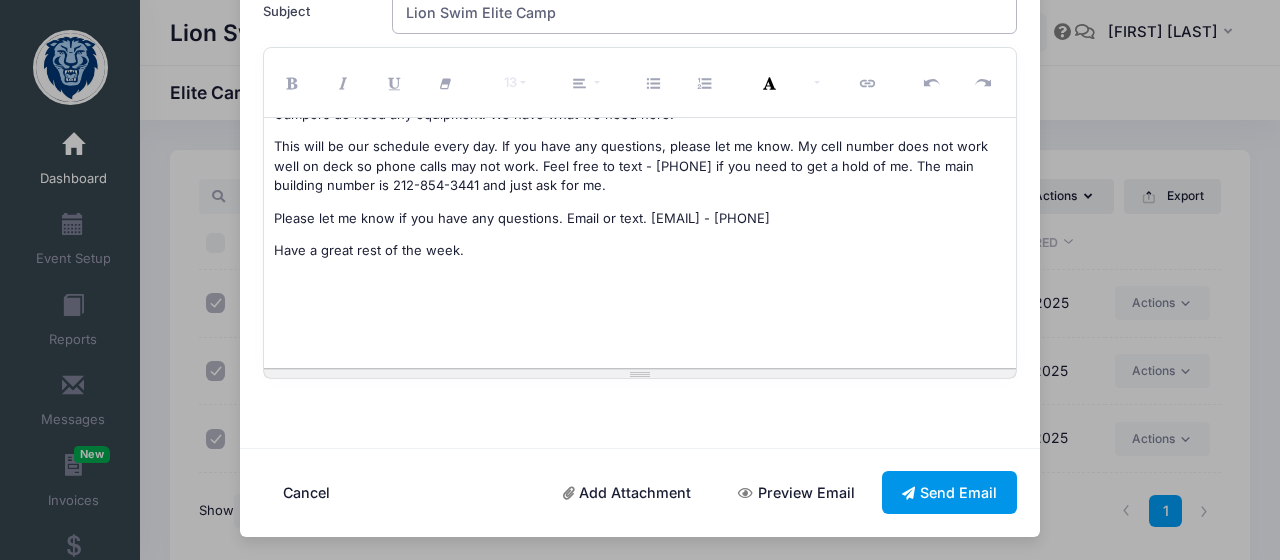 type on "Lion Swim Elite Camp" 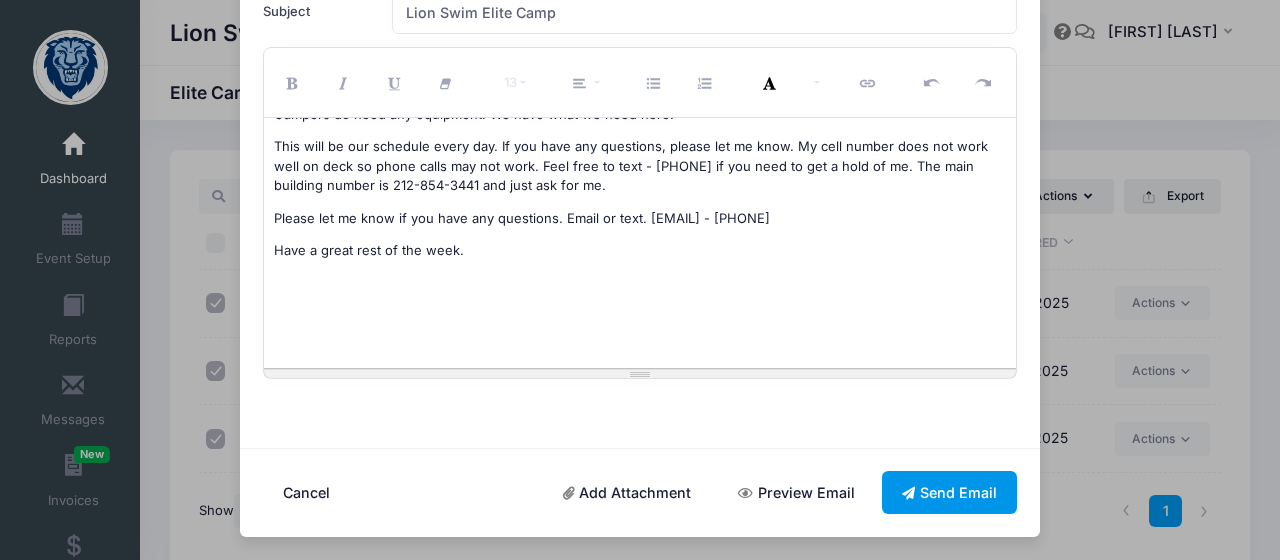 click on "Send Email" at bounding box center (950, 492) 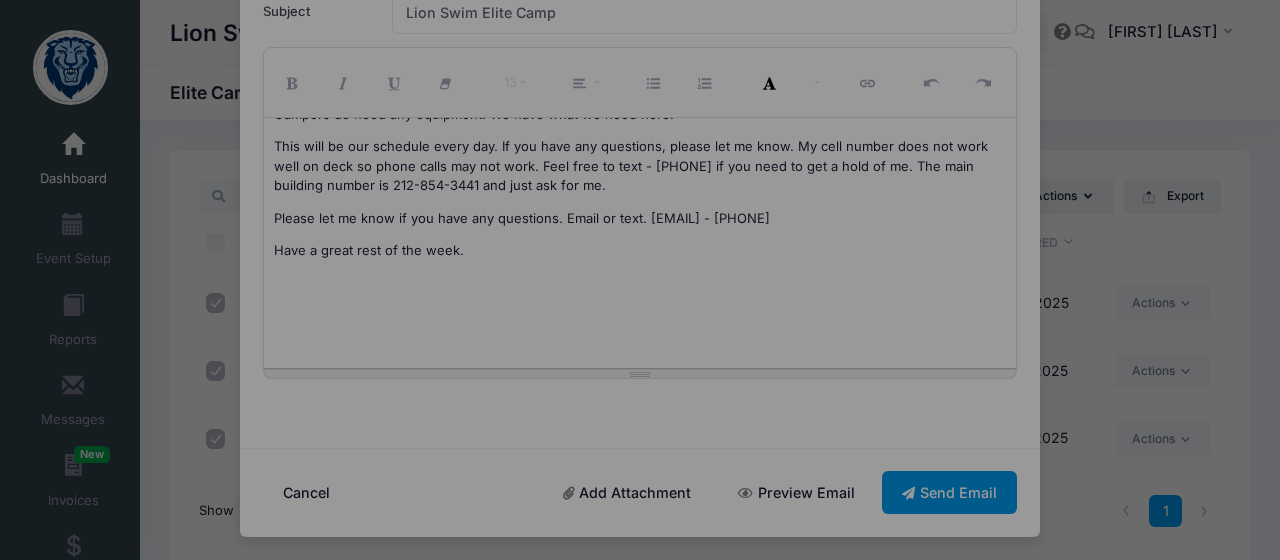 scroll, scrollTop: 0, scrollLeft: 0, axis: both 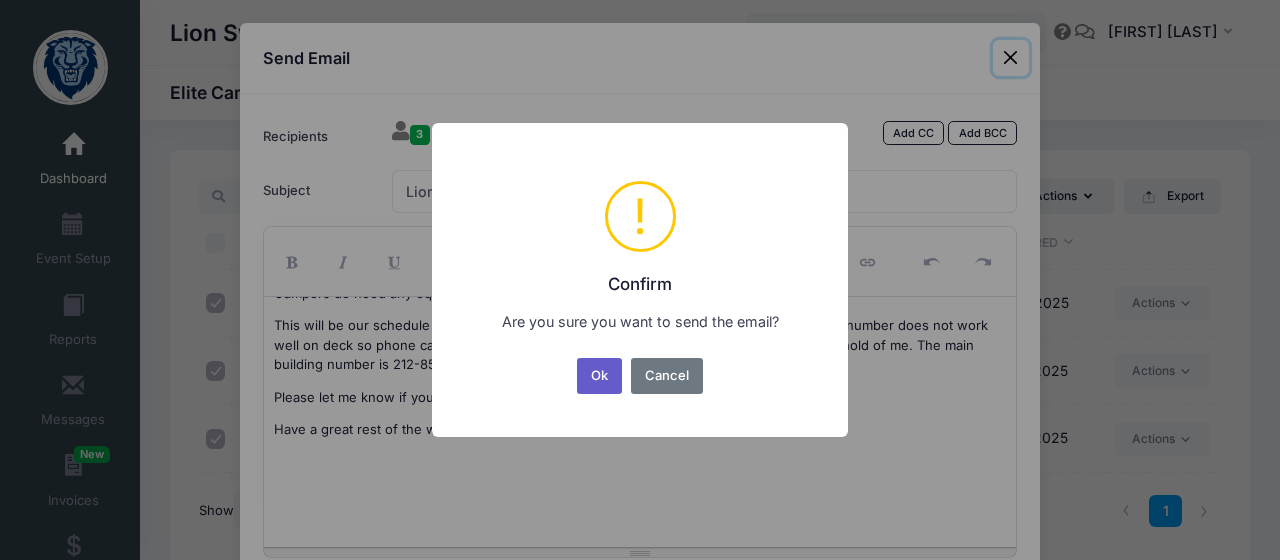 click on "Ok" at bounding box center [600, 376] 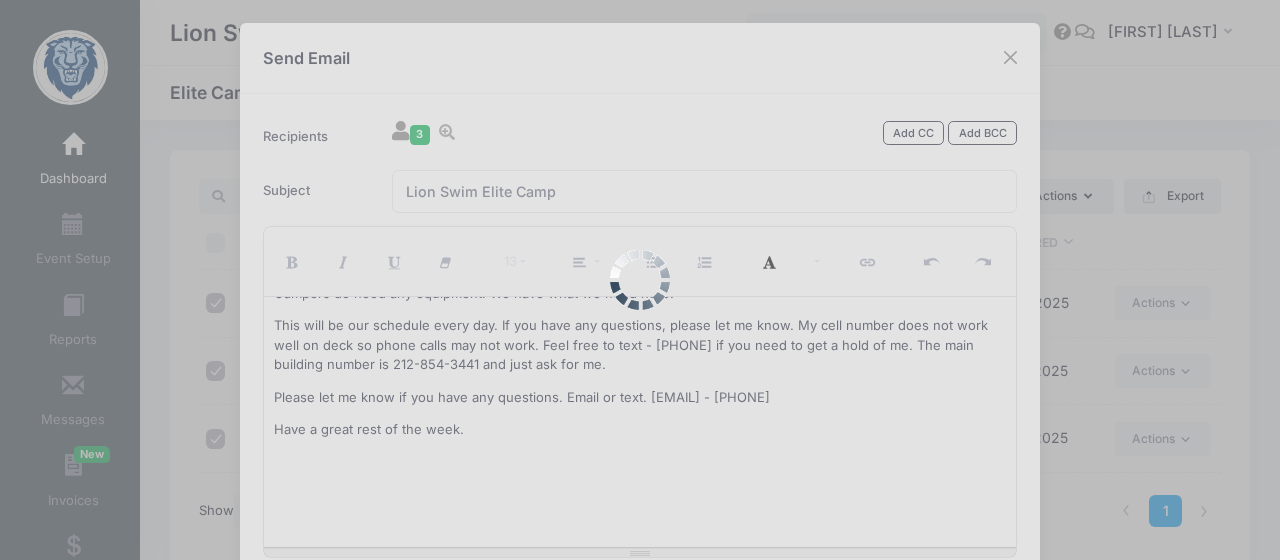 scroll, scrollTop: 179, scrollLeft: 0, axis: vertical 